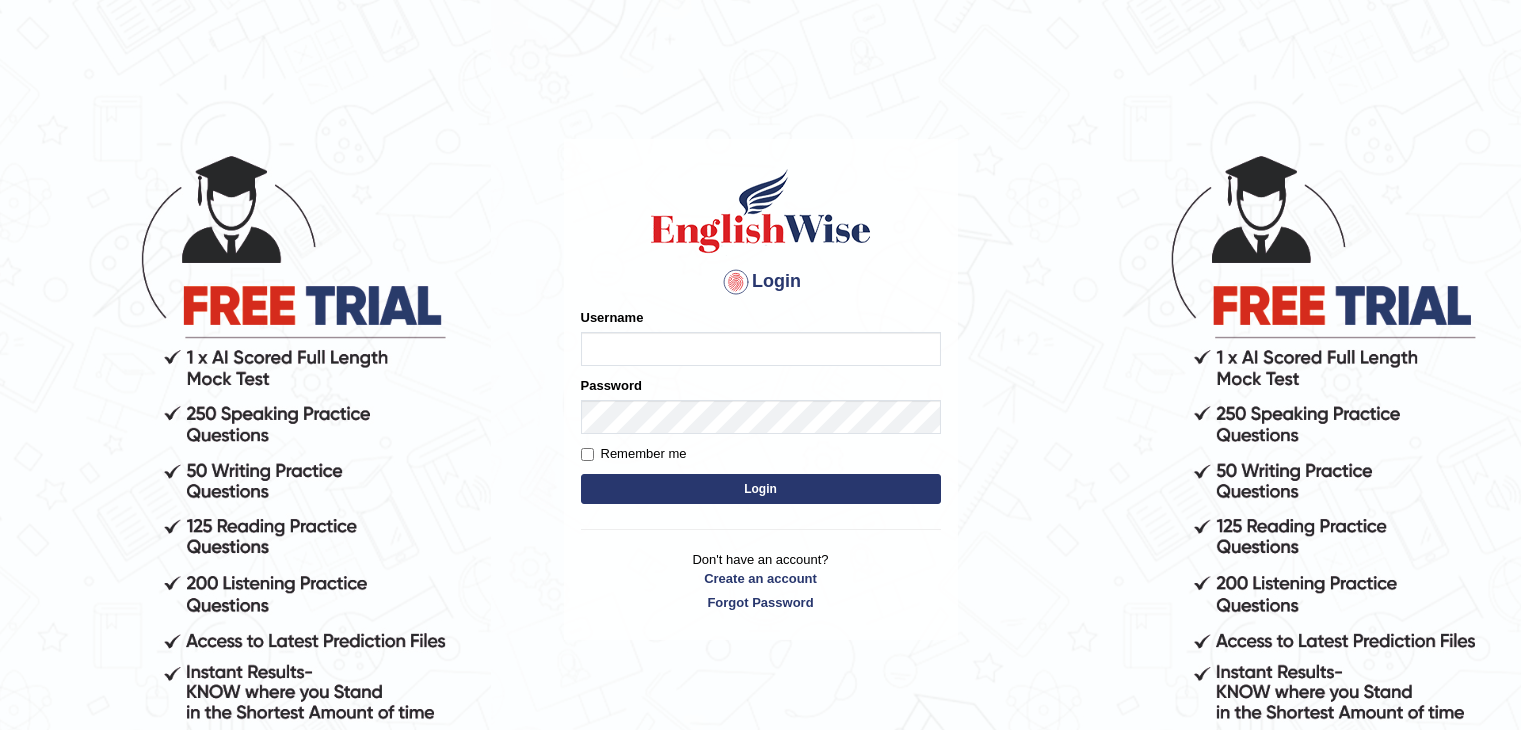 scroll, scrollTop: 0, scrollLeft: 0, axis: both 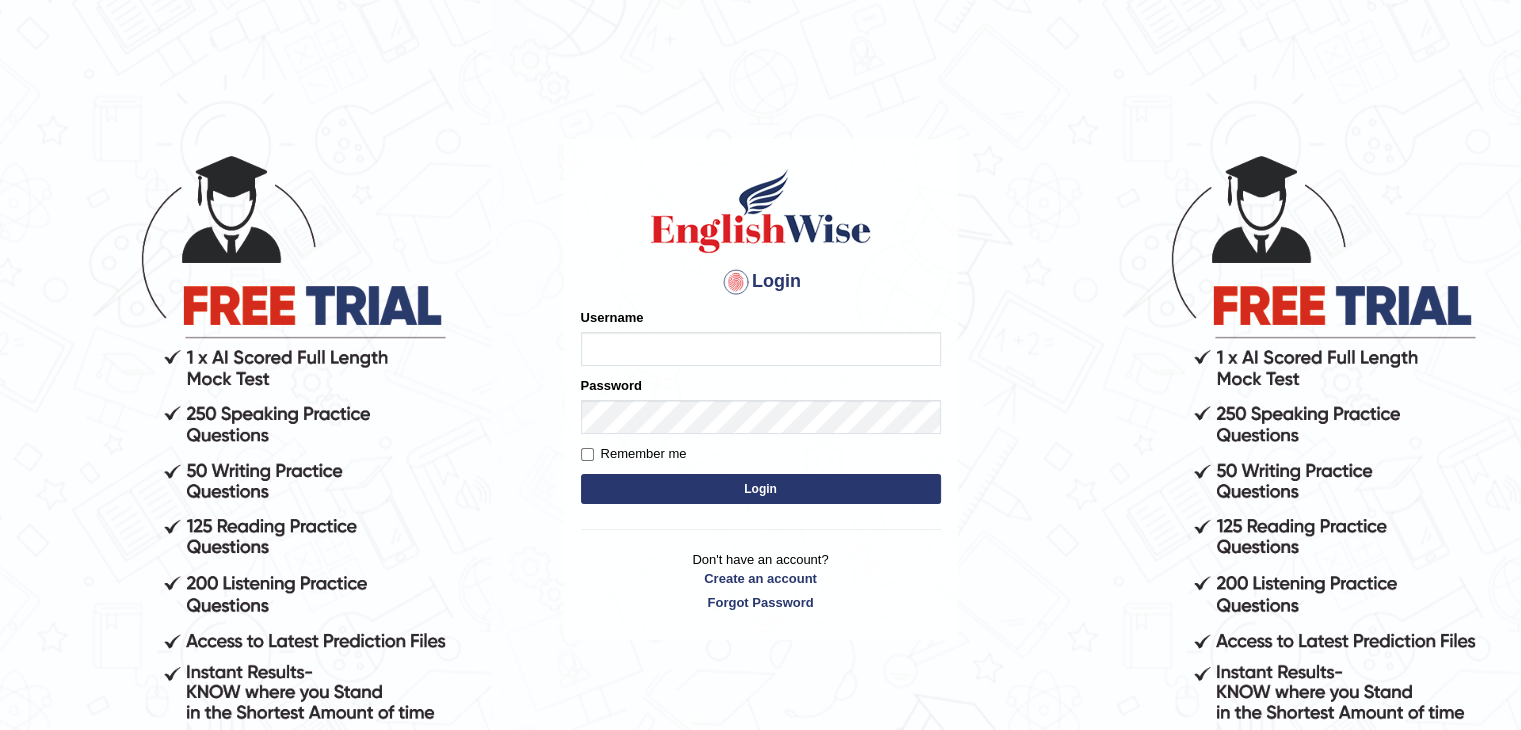 type on "devikasahil" 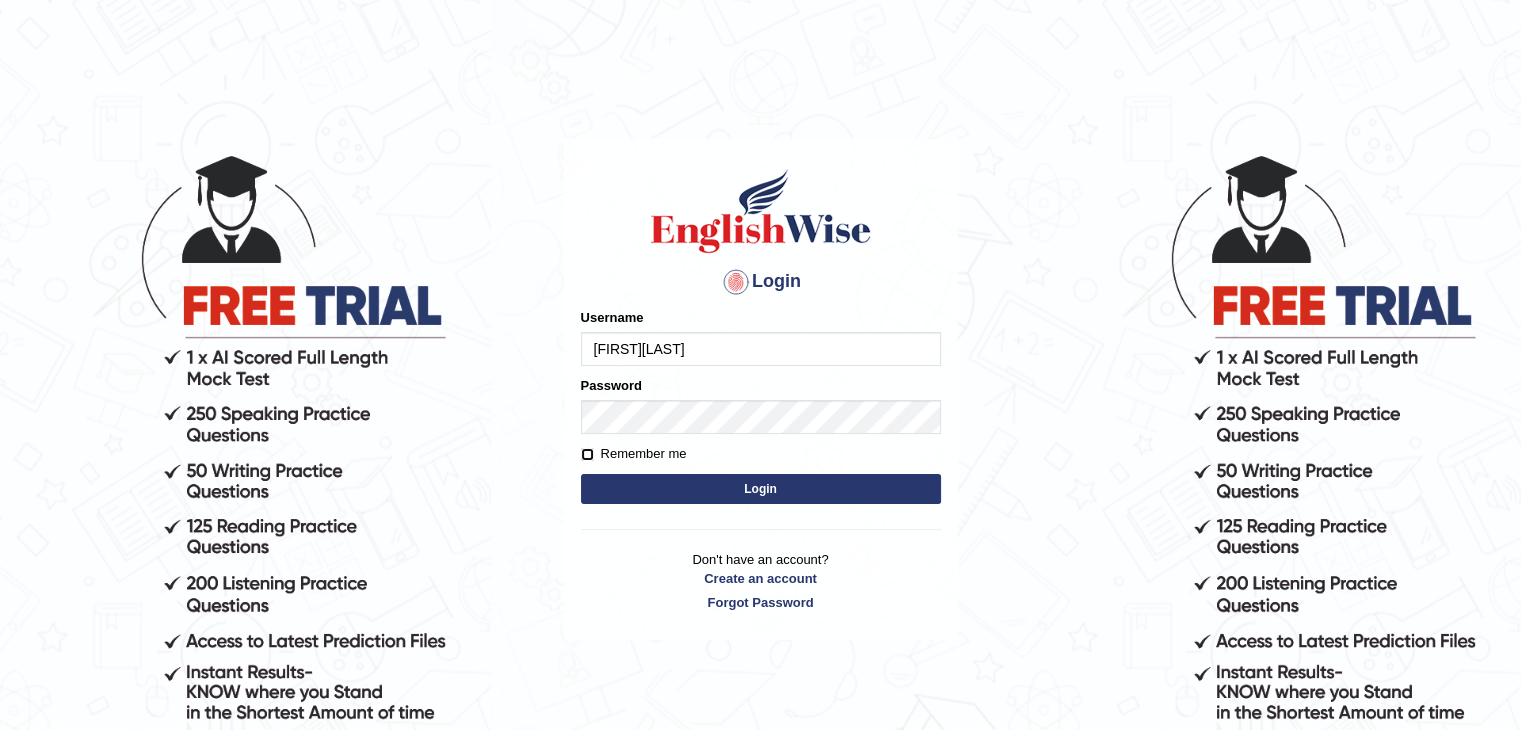 click on "Remember me" at bounding box center [587, 454] 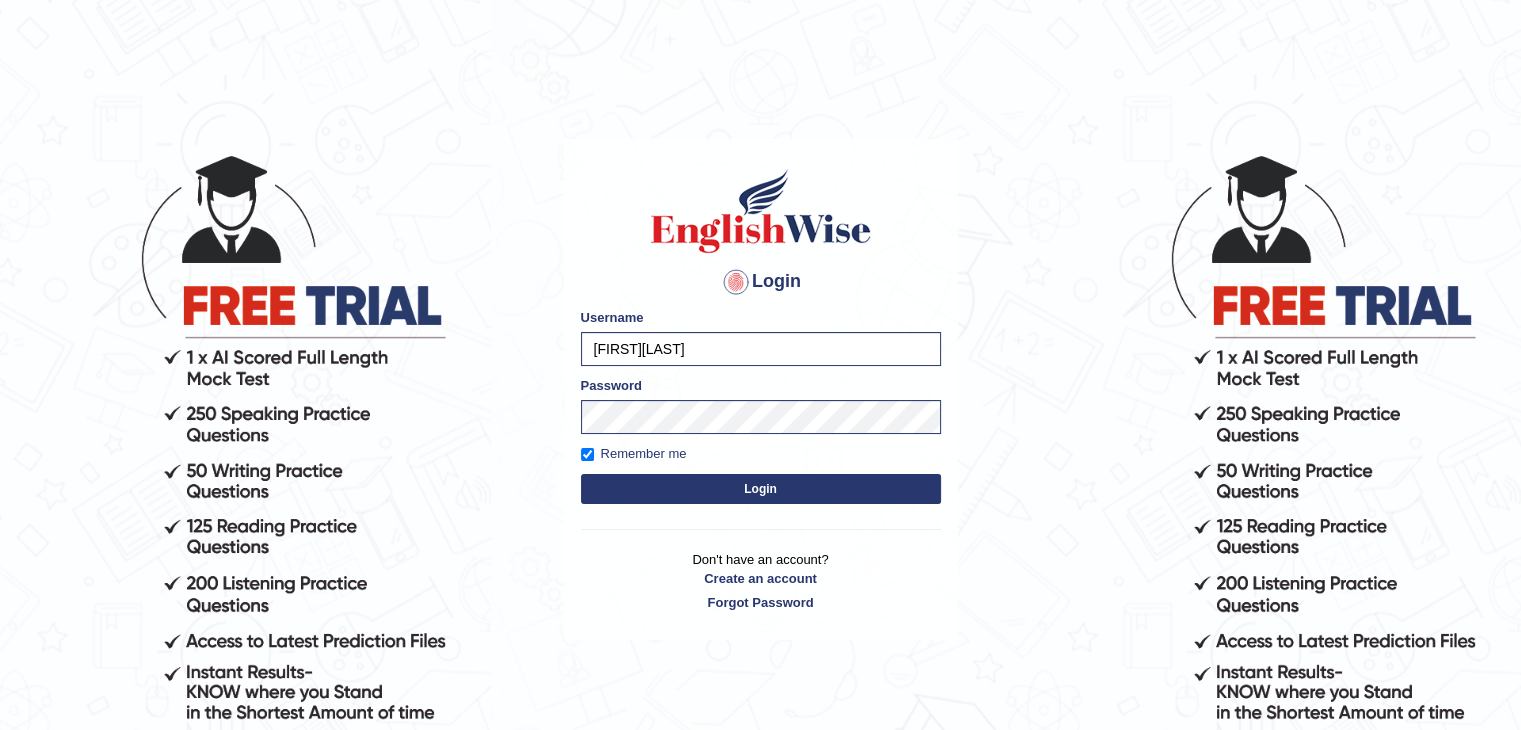 click on "Login" at bounding box center [761, 489] 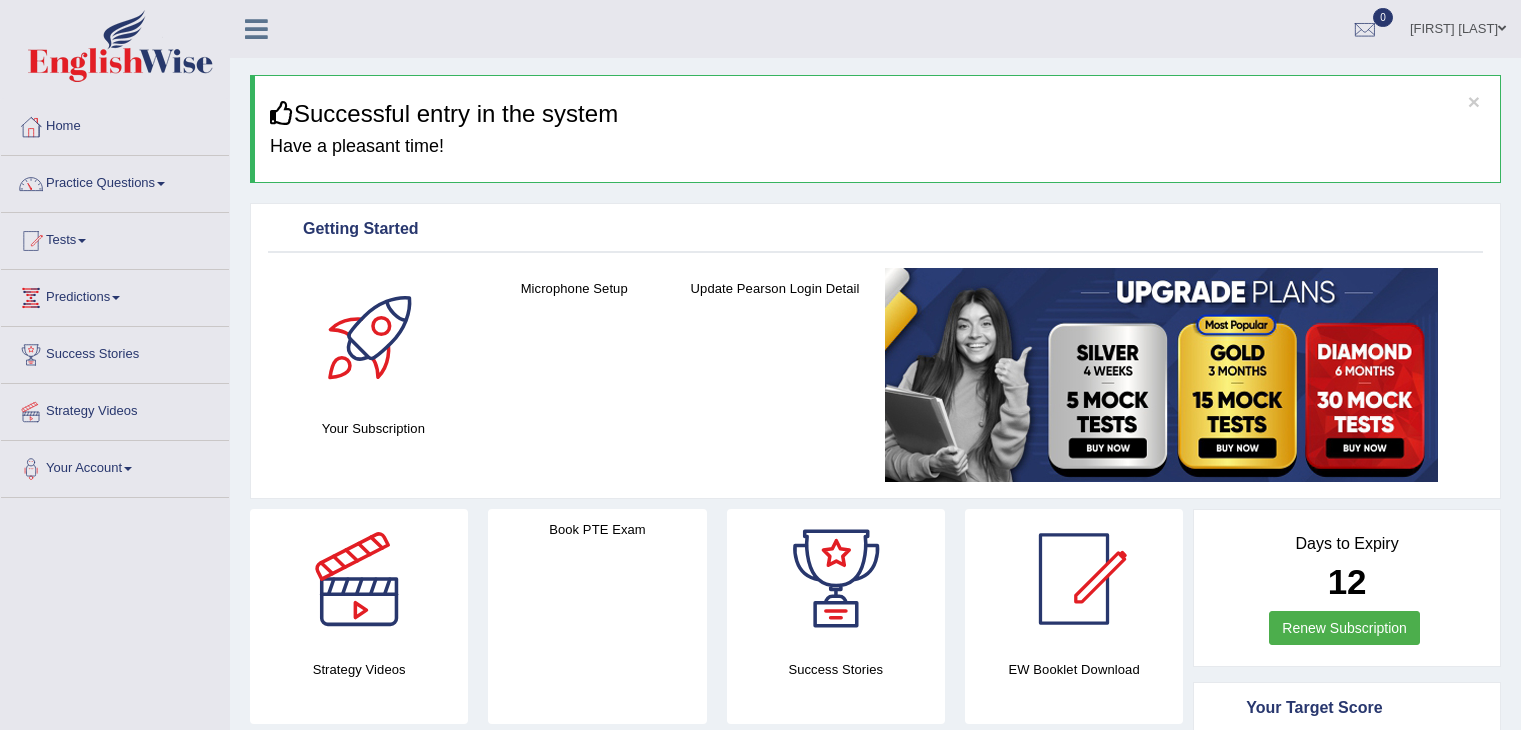scroll, scrollTop: 0, scrollLeft: 0, axis: both 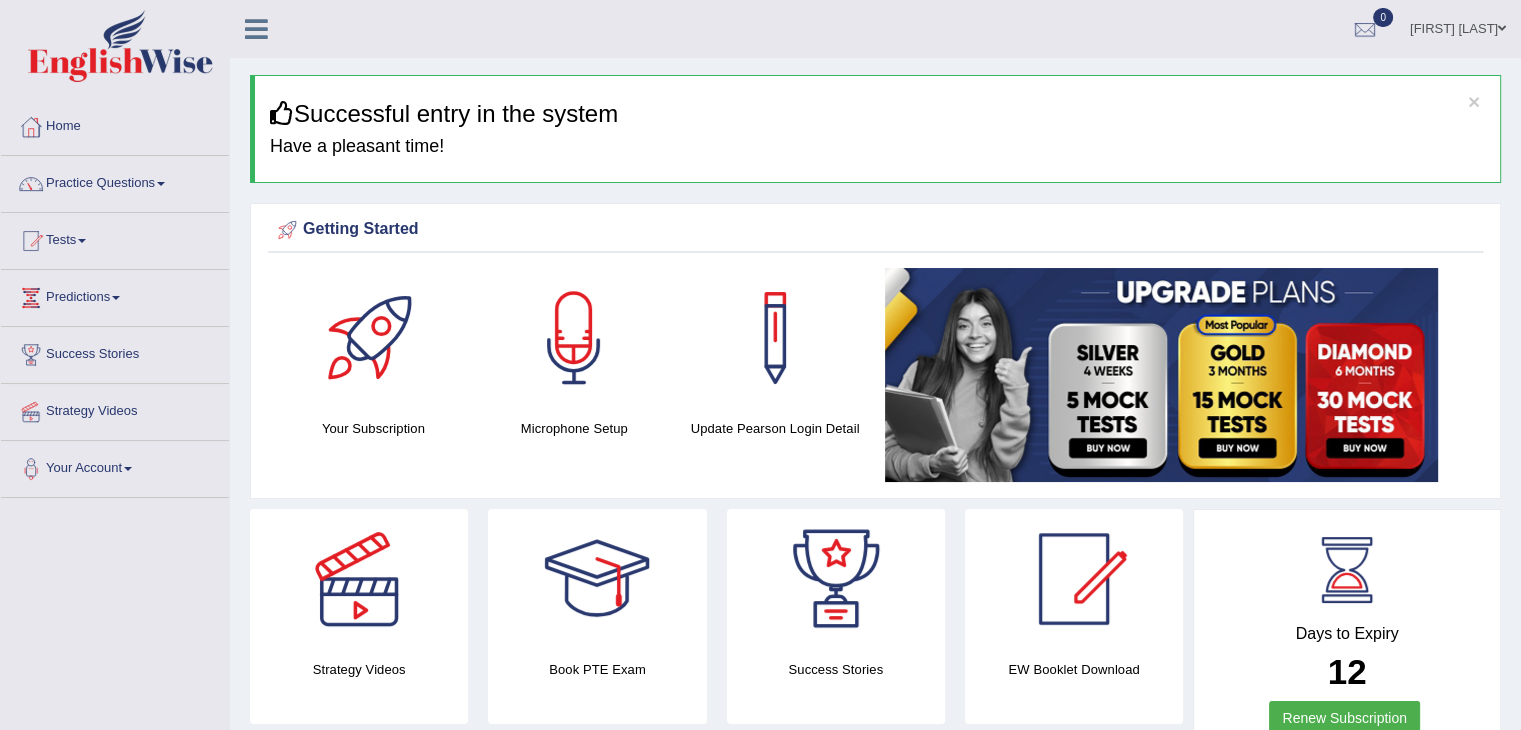 click on "Home" at bounding box center [115, 124] 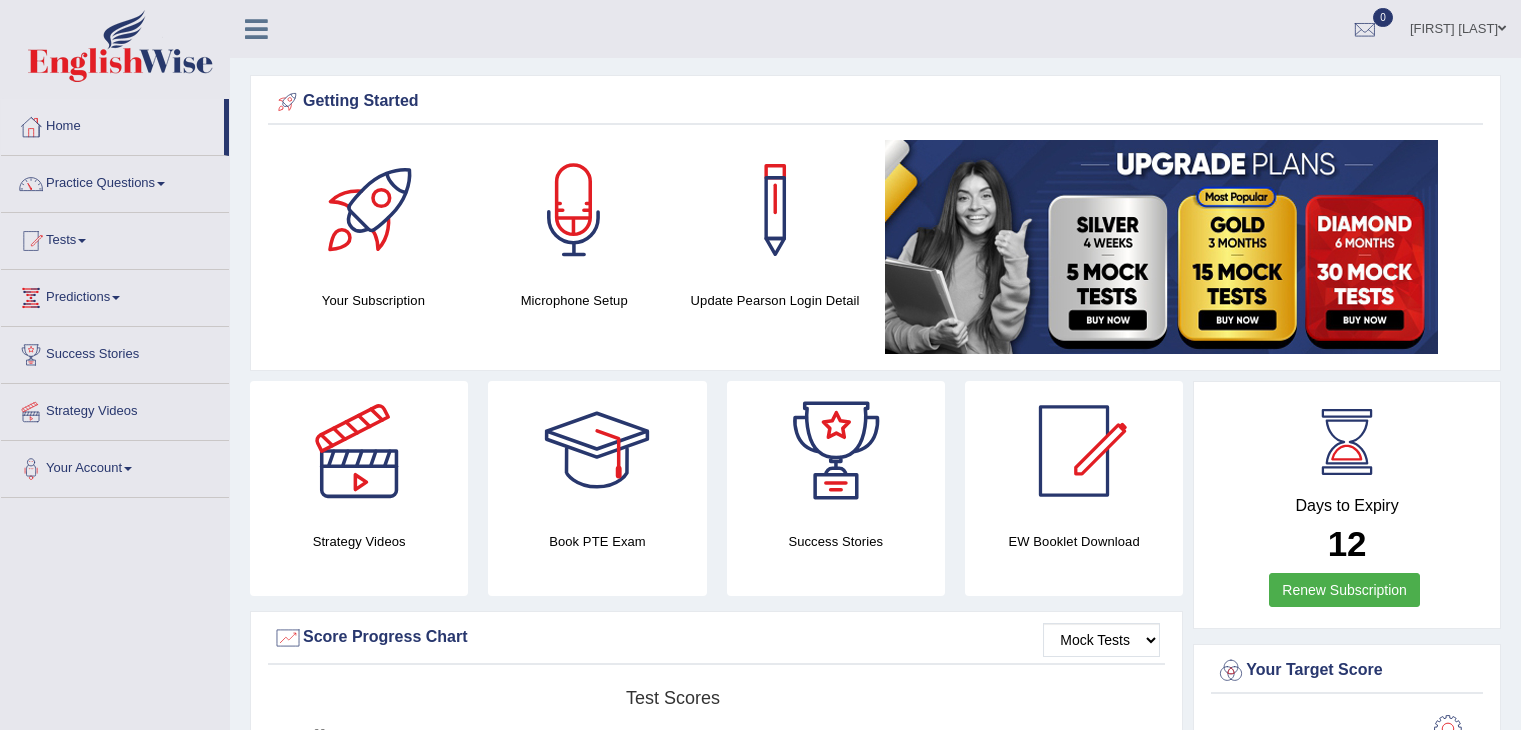 scroll, scrollTop: 0, scrollLeft: 0, axis: both 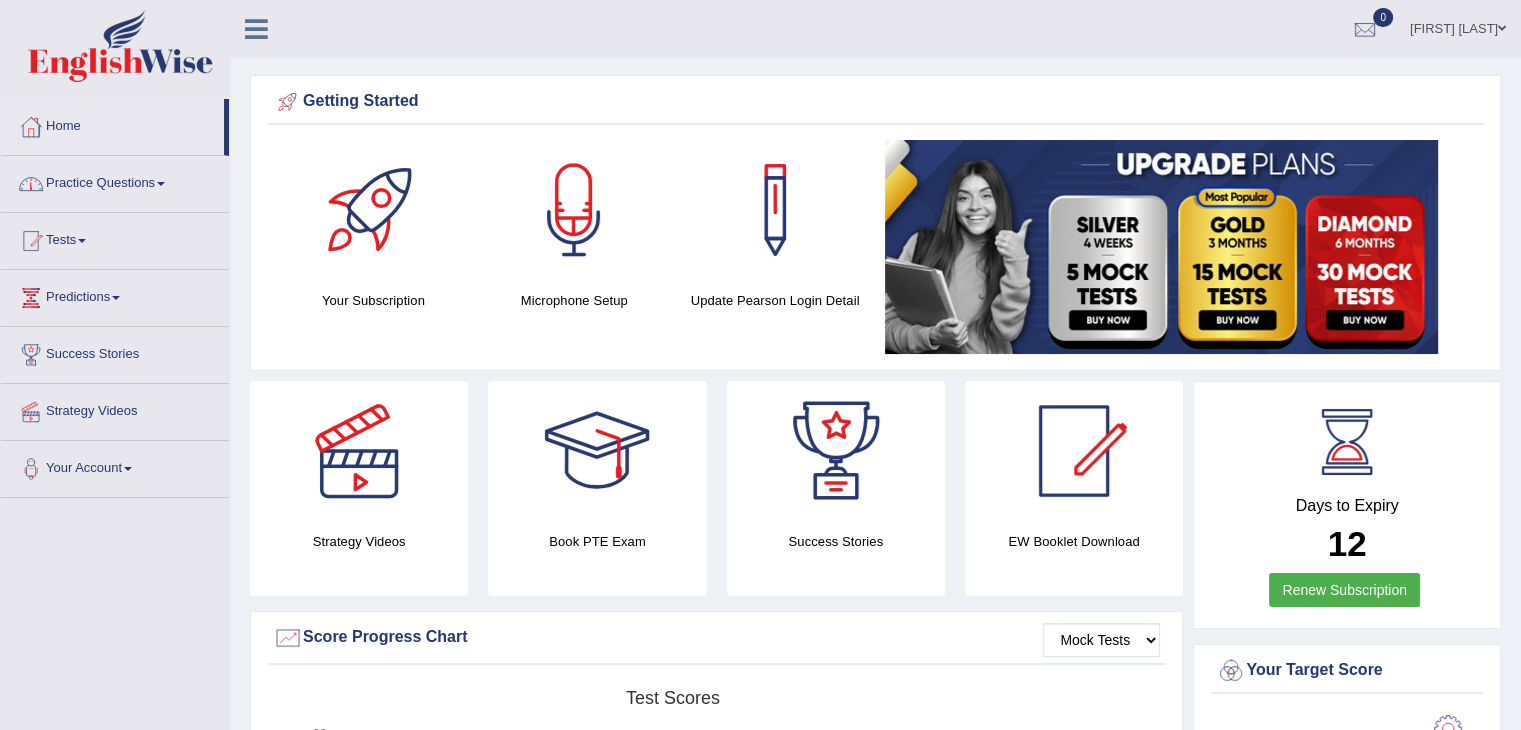 click on "Practice Questions" at bounding box center [115, 181] 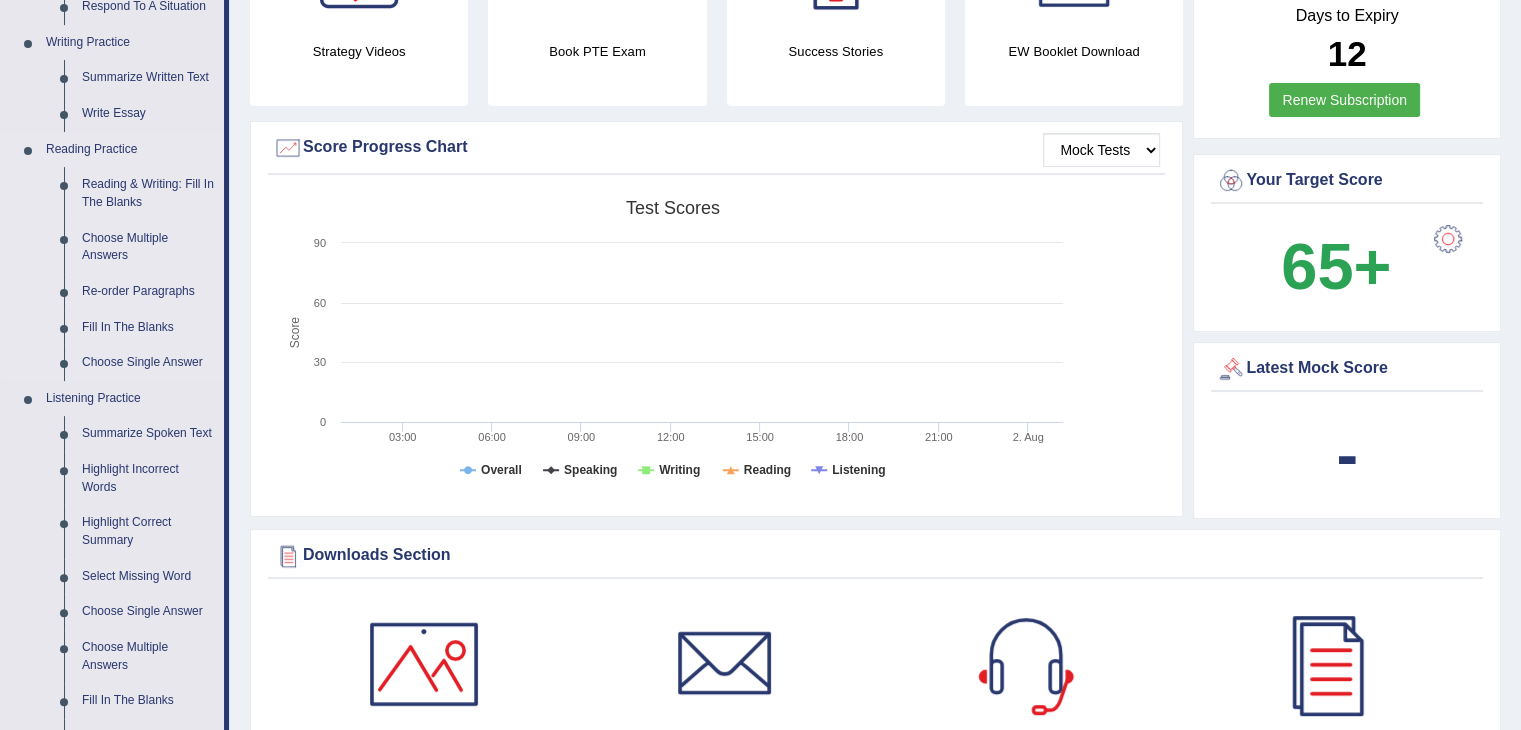 scroll, scrollTop: 491, scrollLeft: 0, axis: vertical 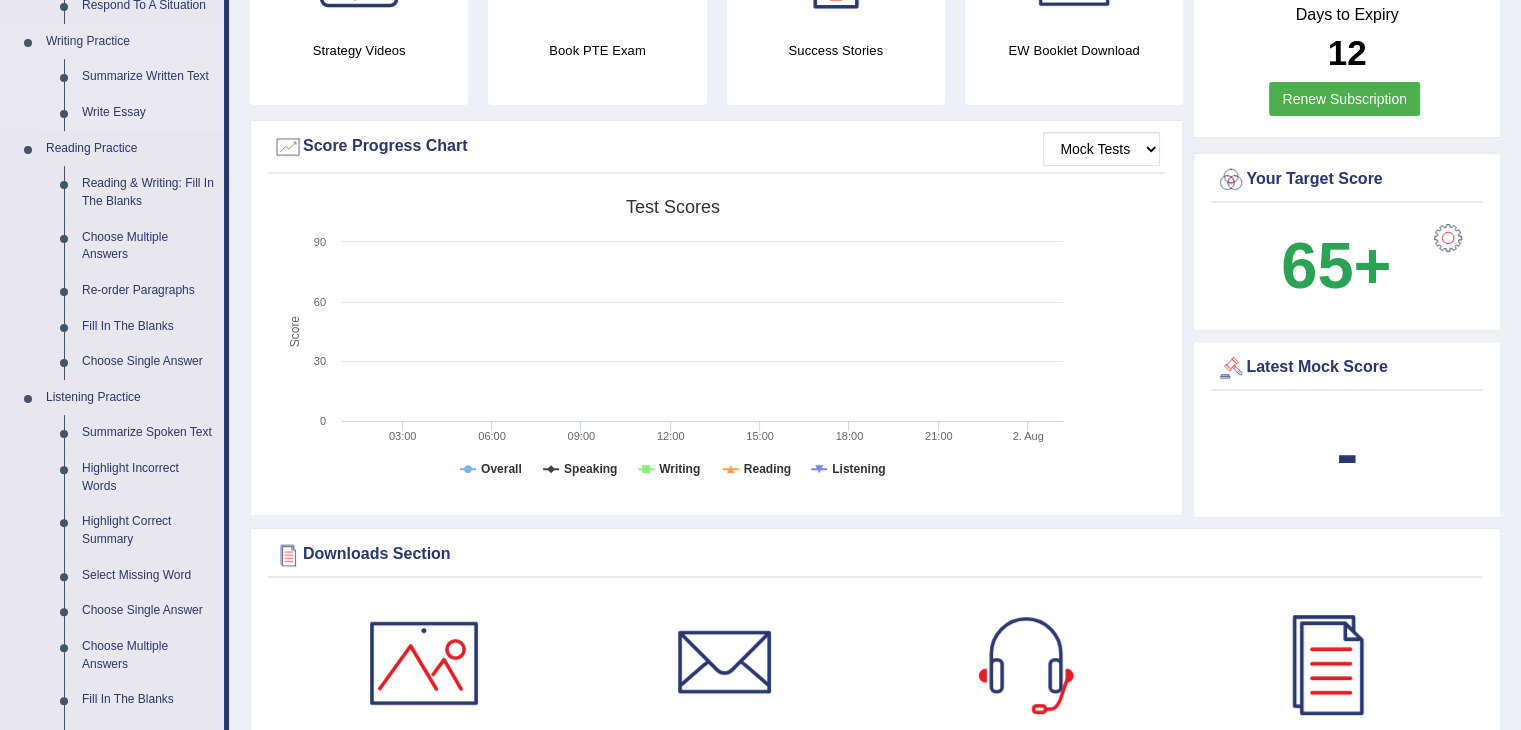 click on "Write Essay" at bounding box center (148, 113) 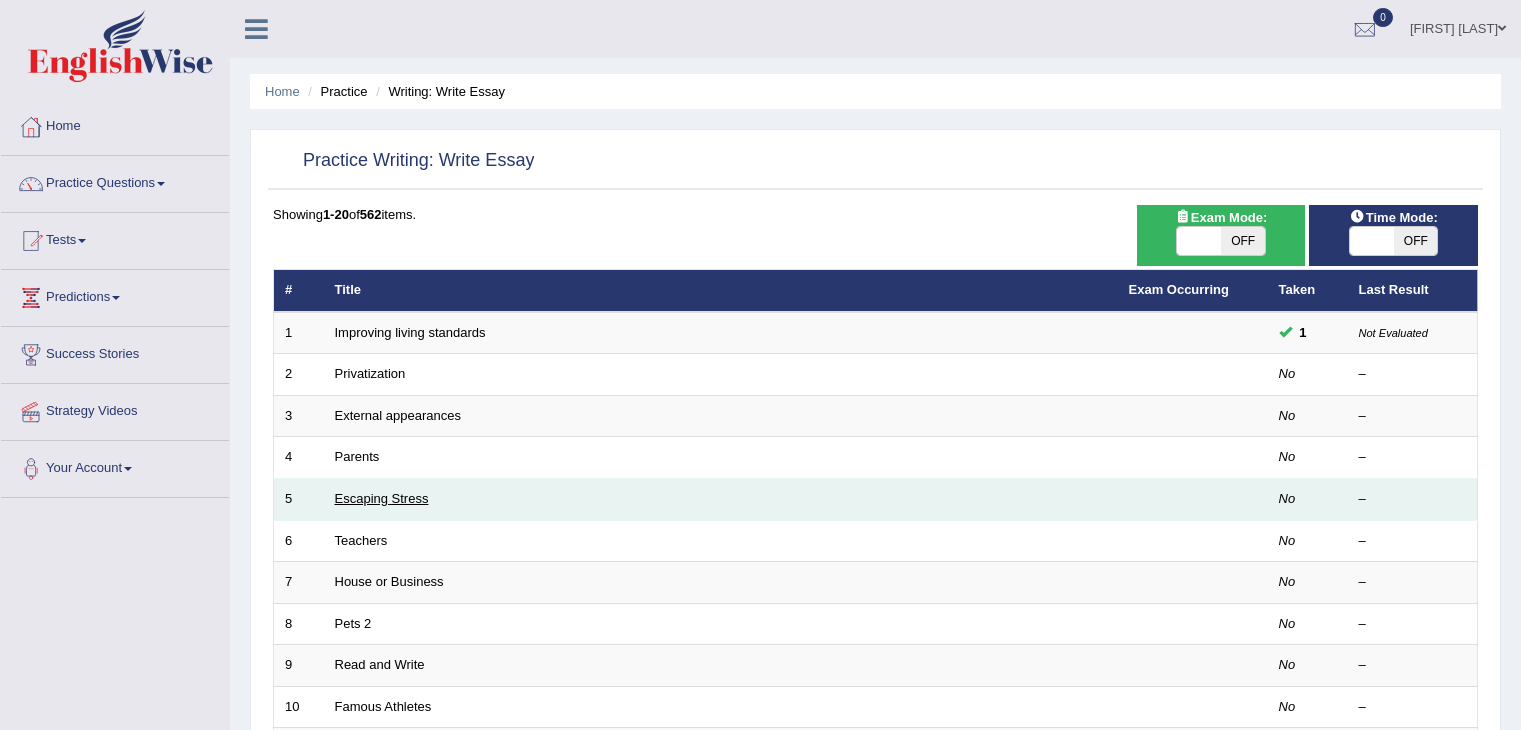 scroll, scrollTop: 0, scrollLeft: 0, axis: both 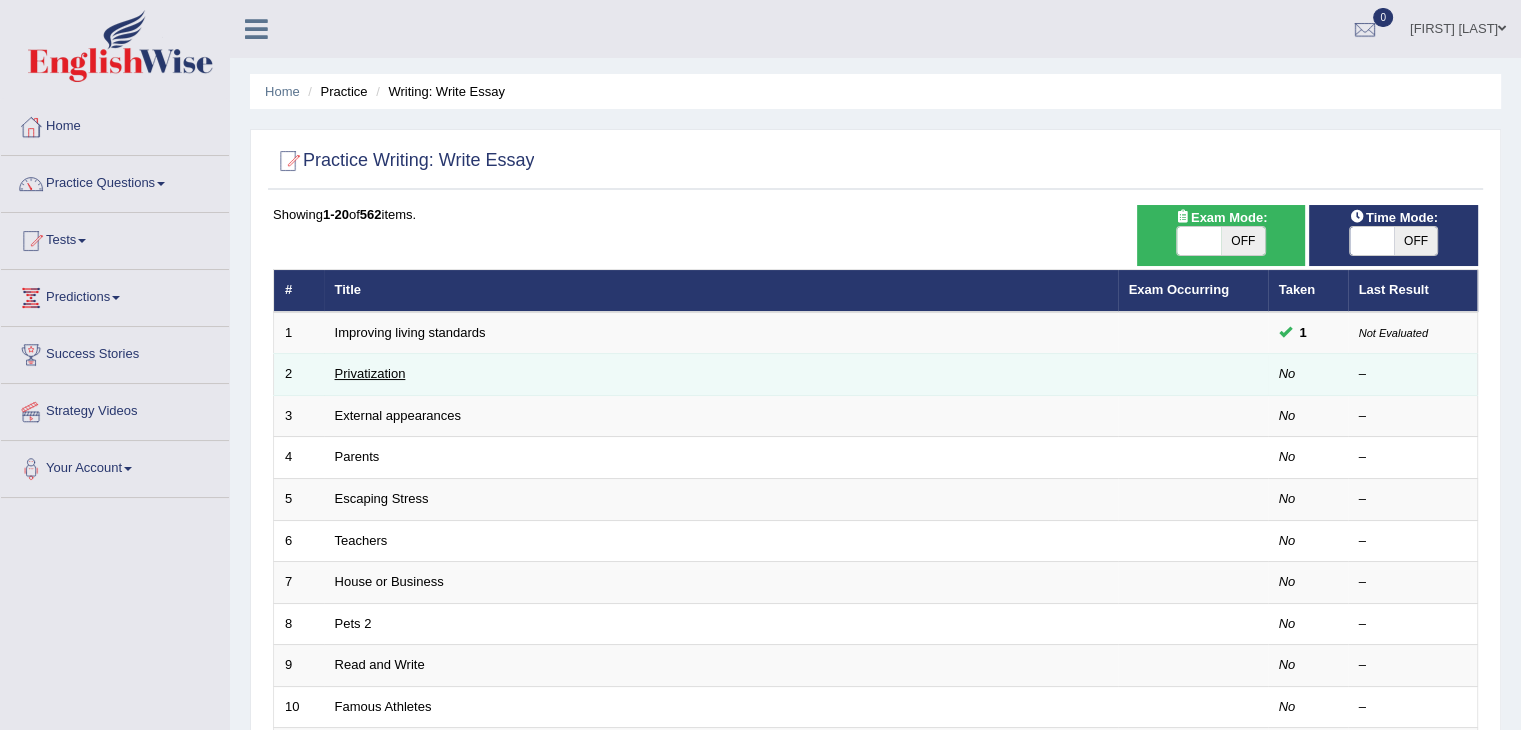 click on "Privatization" at bounding box center [370, 373] 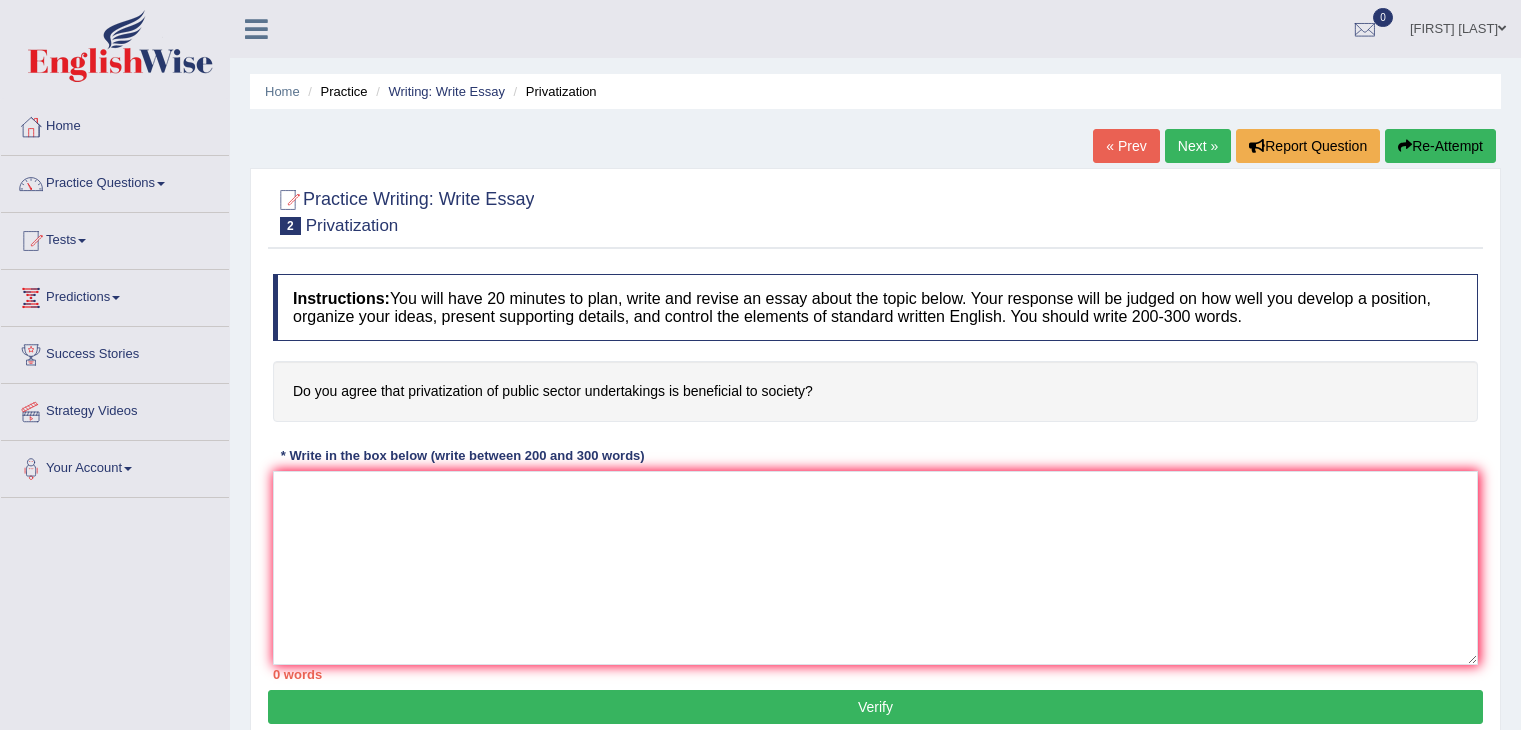 scroll, scrollTop: 0, scrollLeft: 0, axis: both 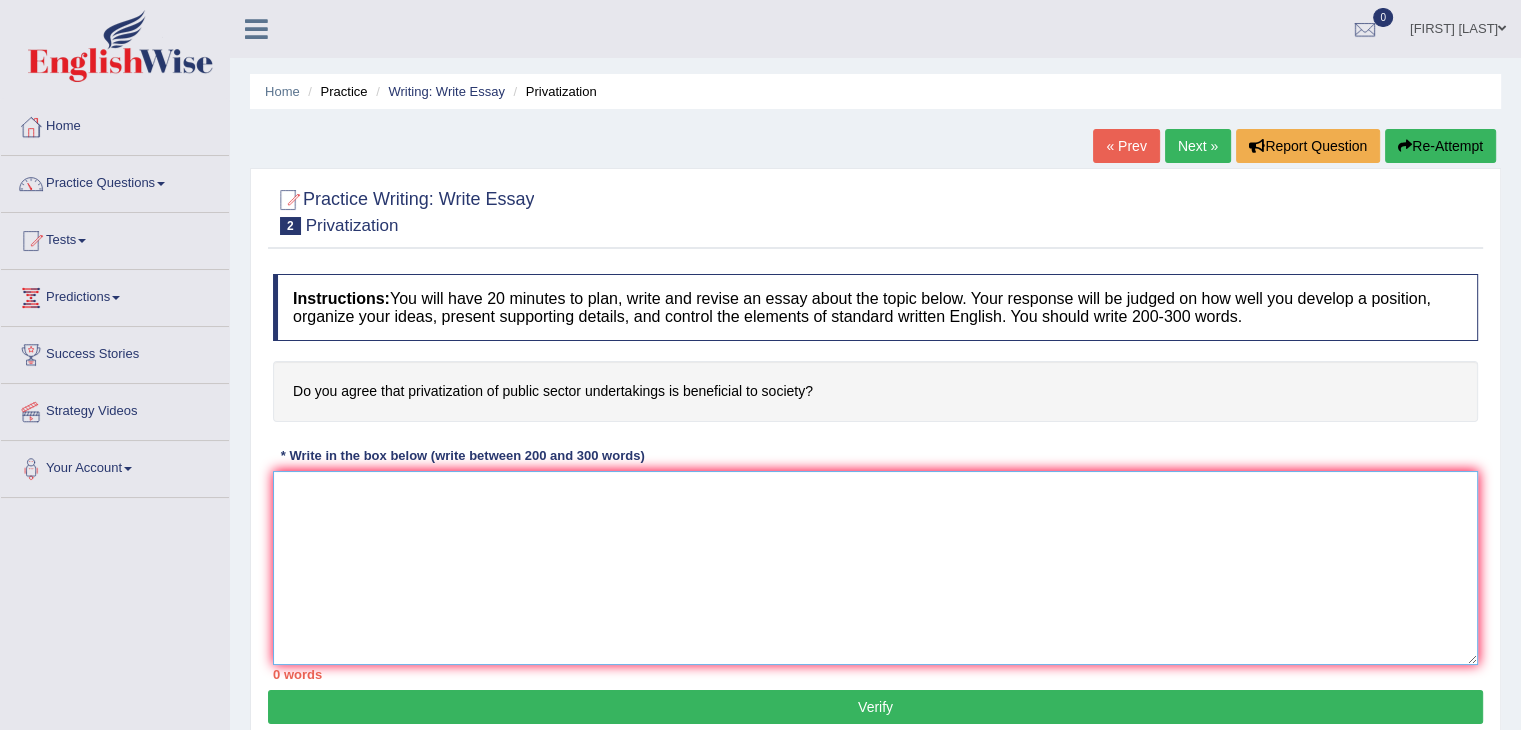 click at bounding box center (875, 568) 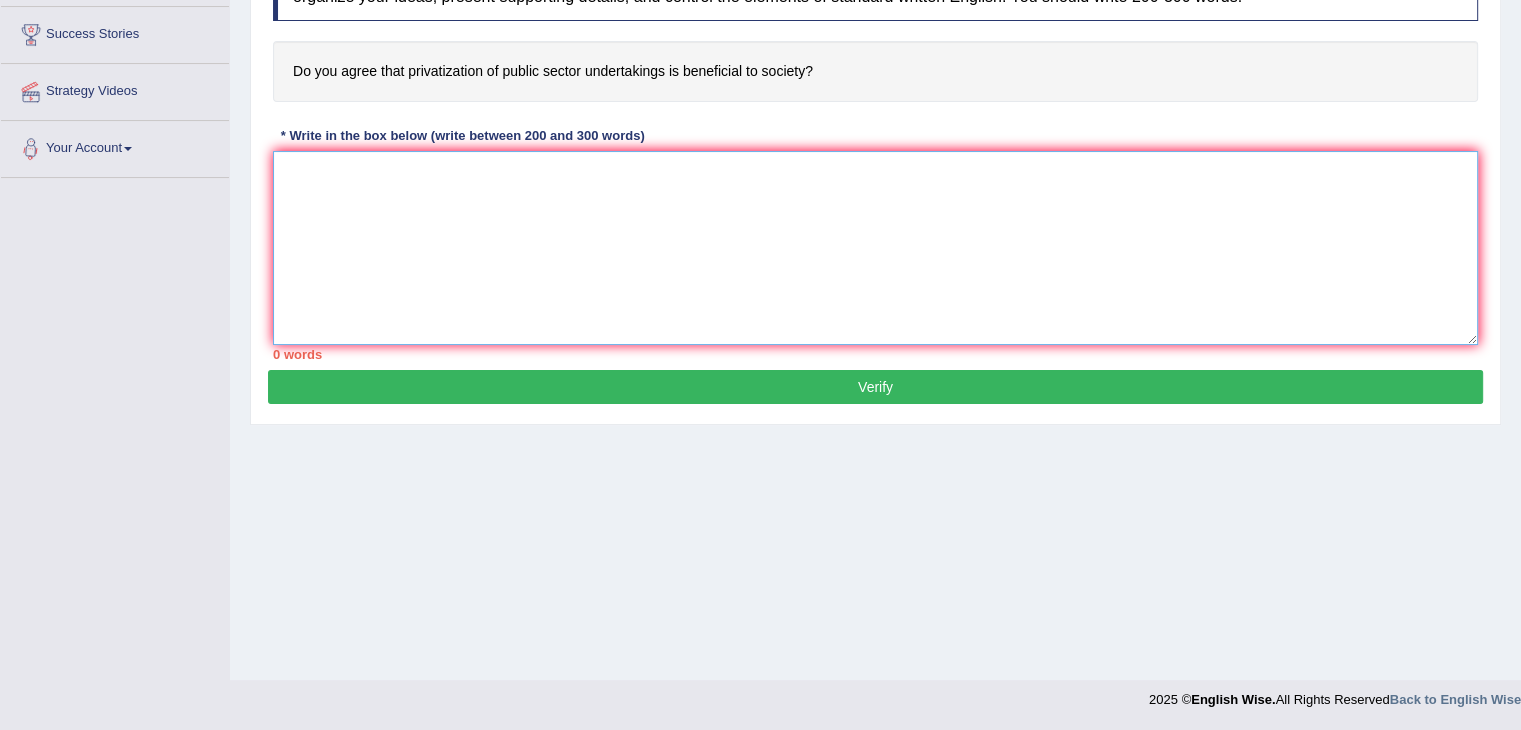 scroll, scrollTop: 0, scrollLeft: 0, axis: both 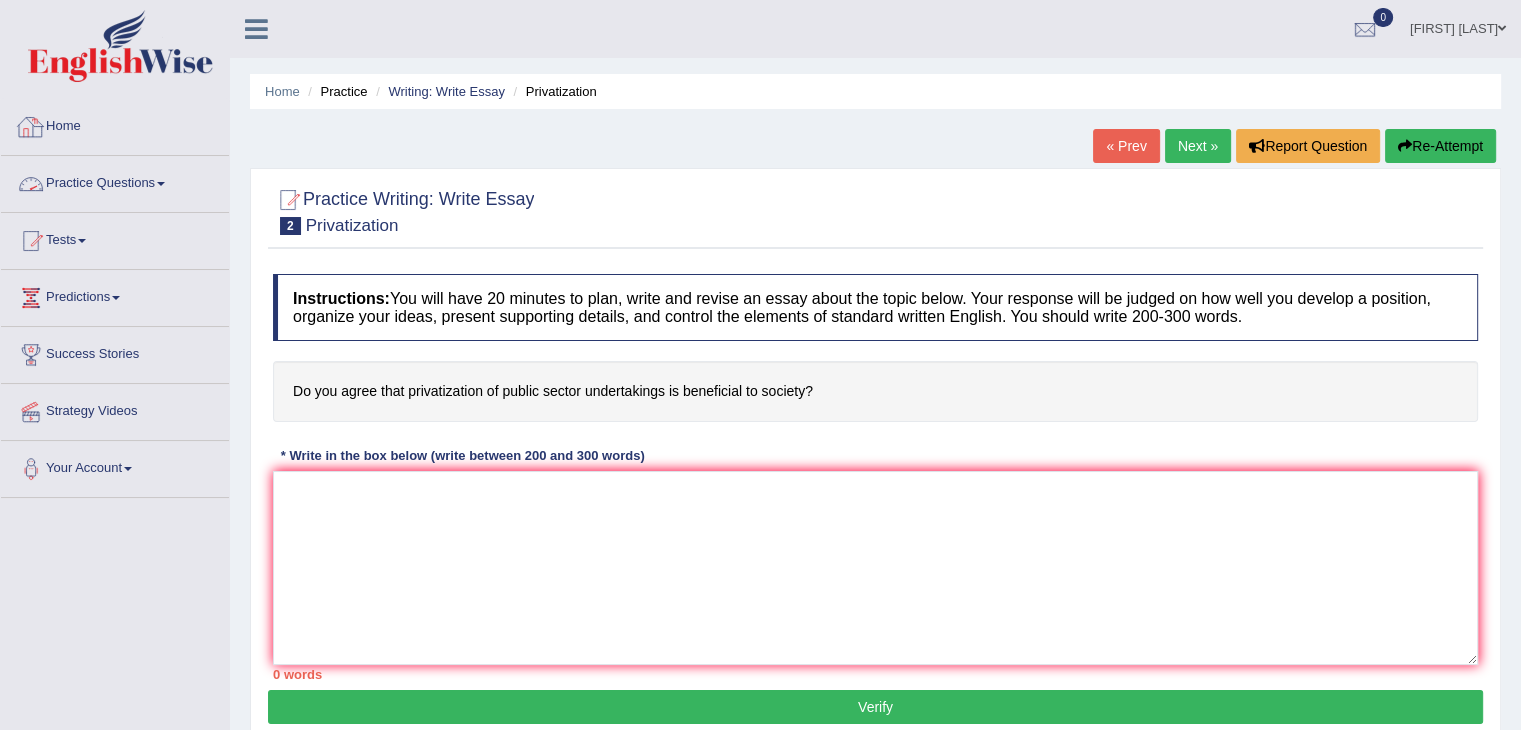 click on "Home" at bounding box center (115, 124) 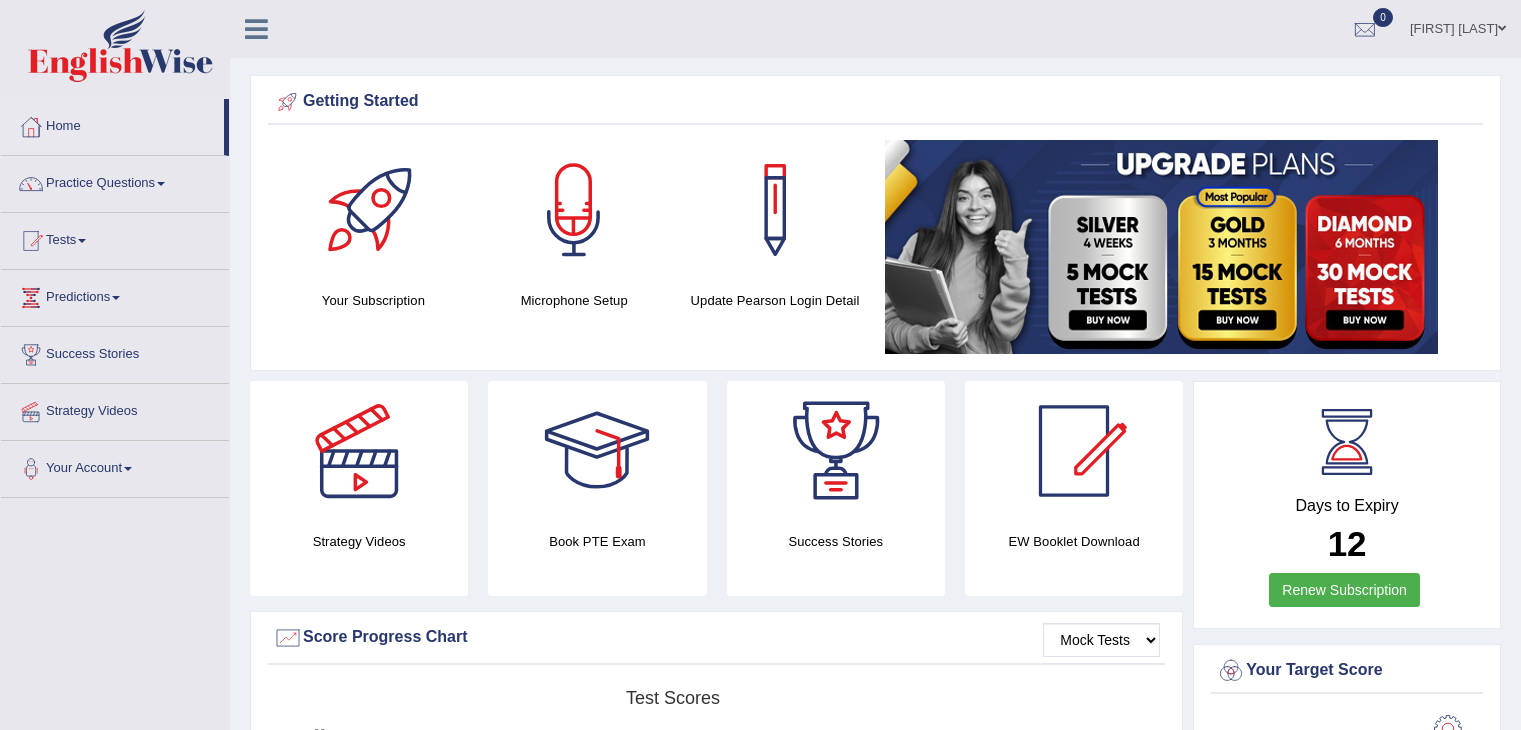 scroll, scrollTop: 0, scrollLeft: 0, axis: both 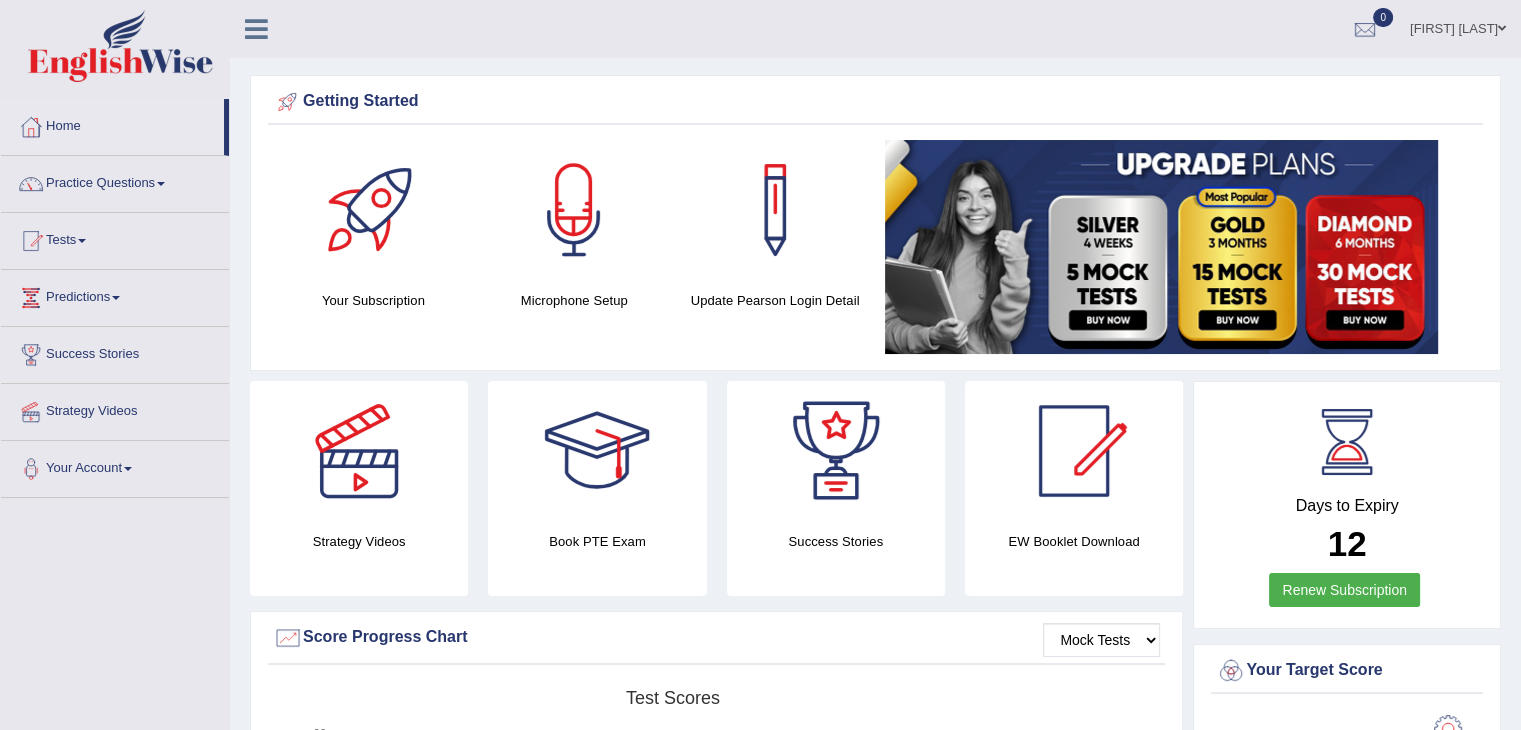 click on "Tests" at bounding box center [115, 238] 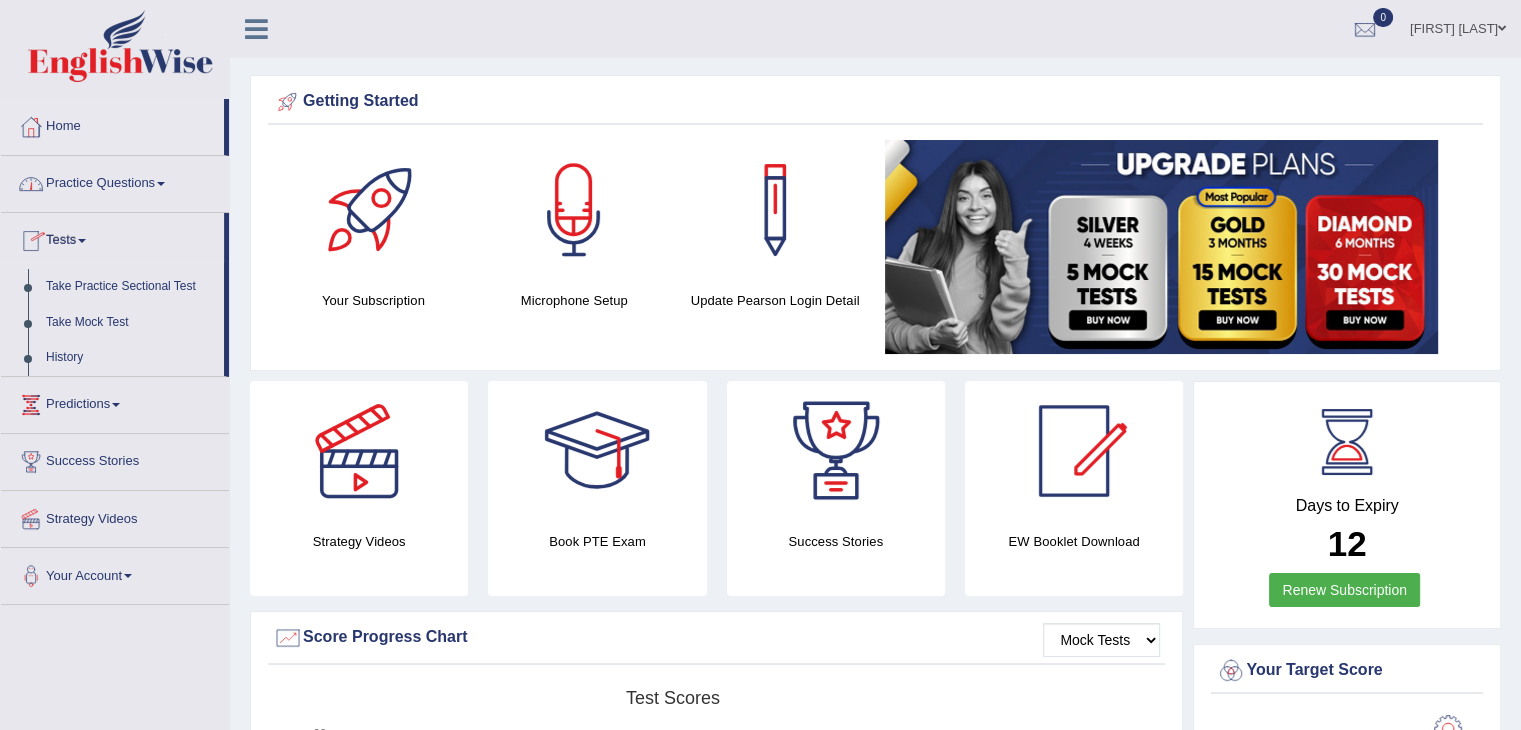 click on "Practice Questions" at bounding box center (115, 181) 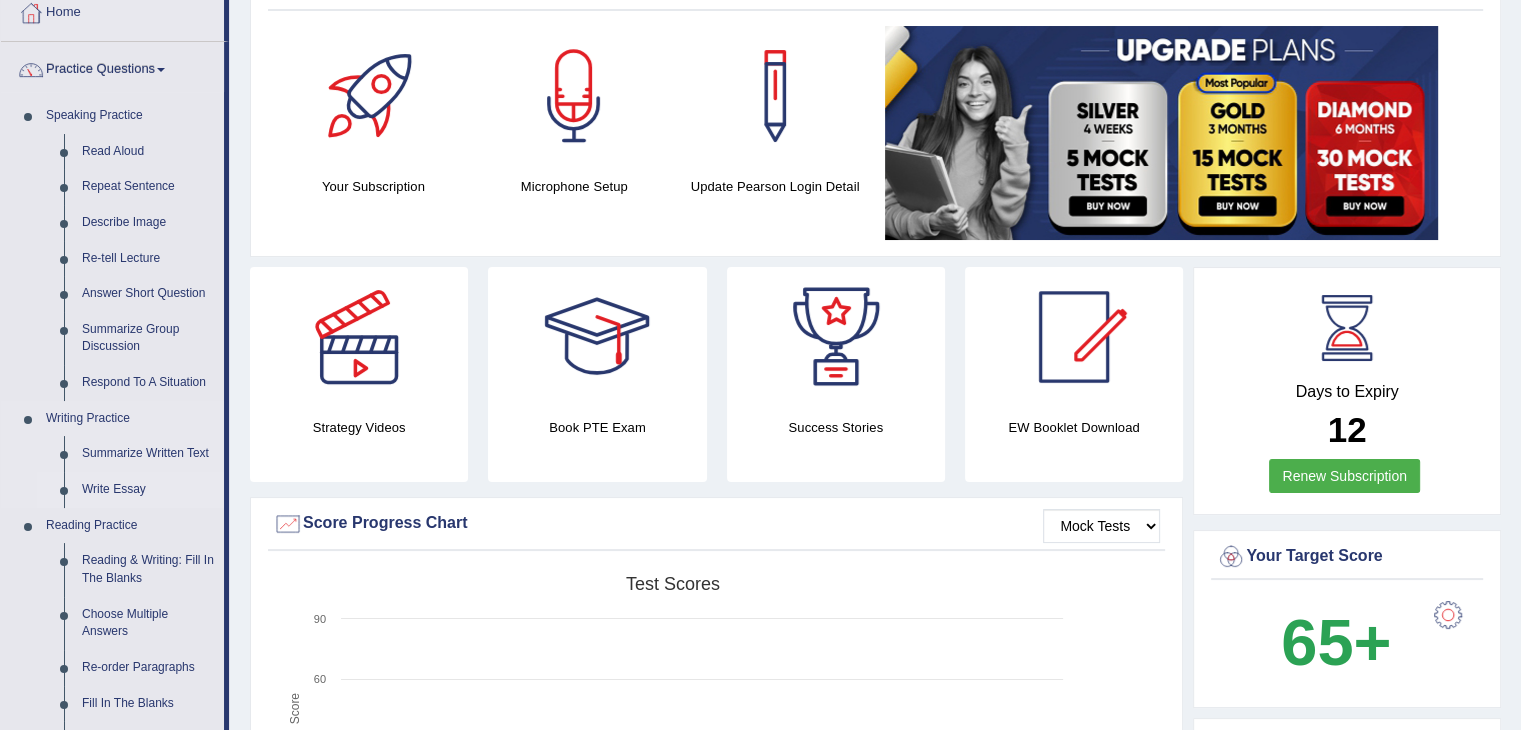 scroll, scrollTop: 115, scrollLeft: 0, axis: vertical 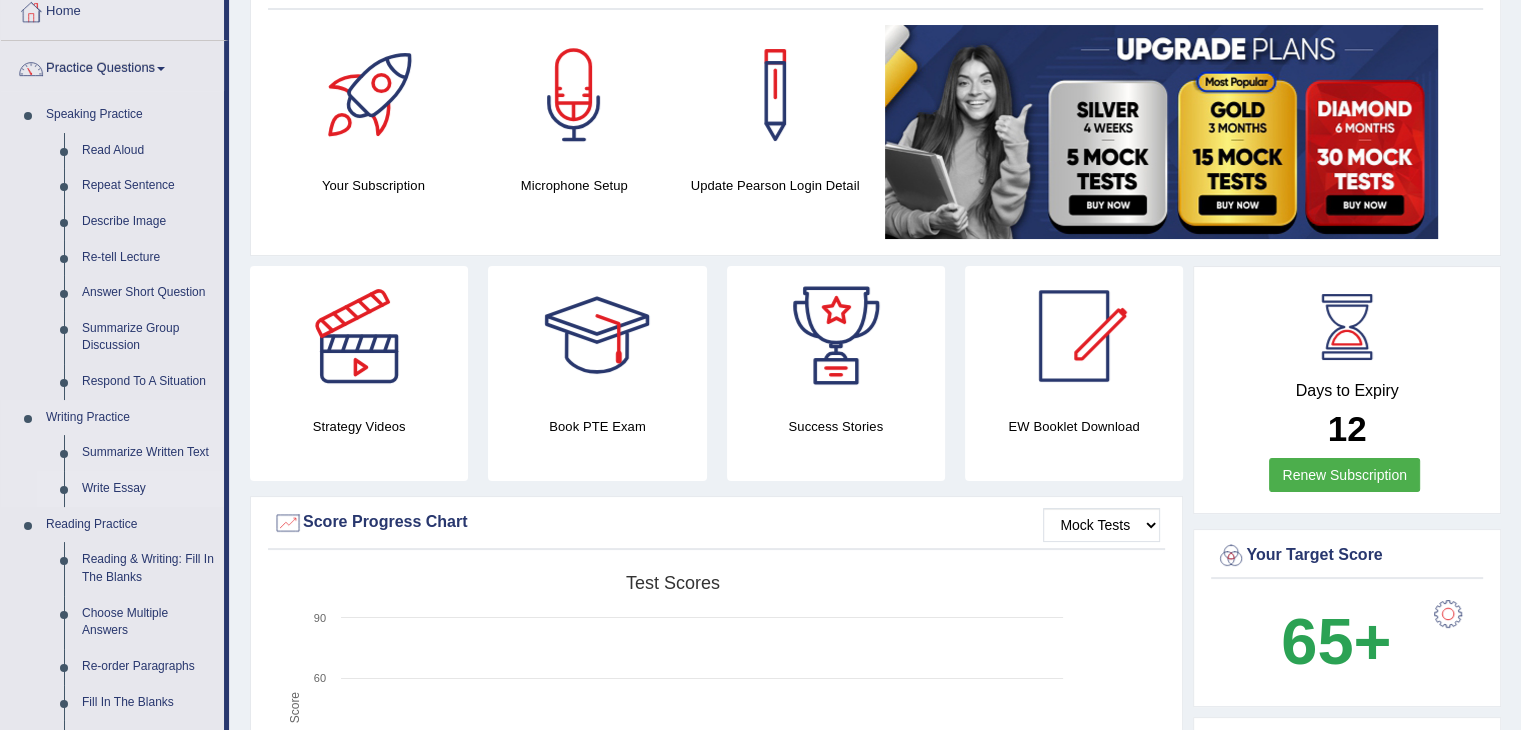 click on "Write Essay" at bounding box center (148, 489) 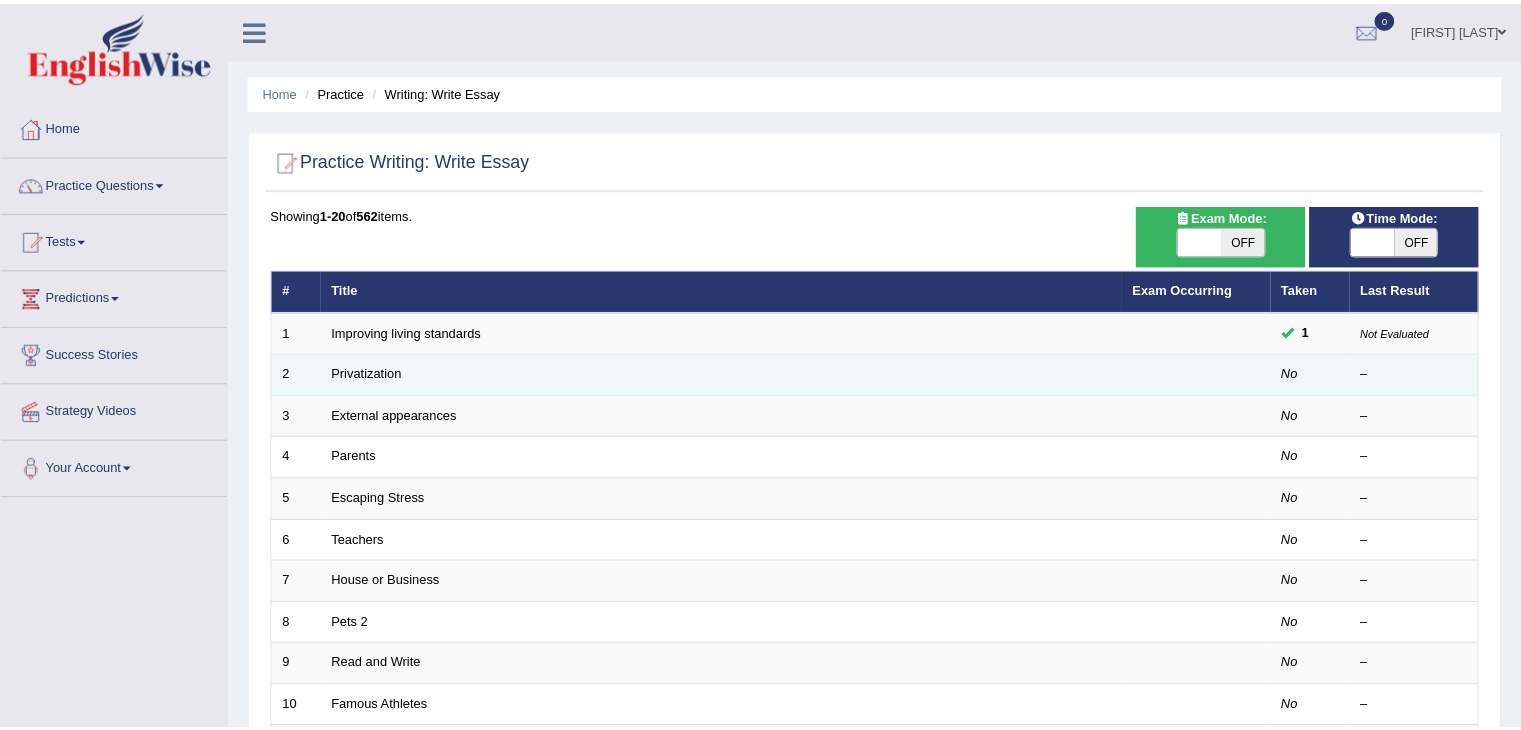 scroll, scrollTop: 0, scrollLeft: 0, axis: both 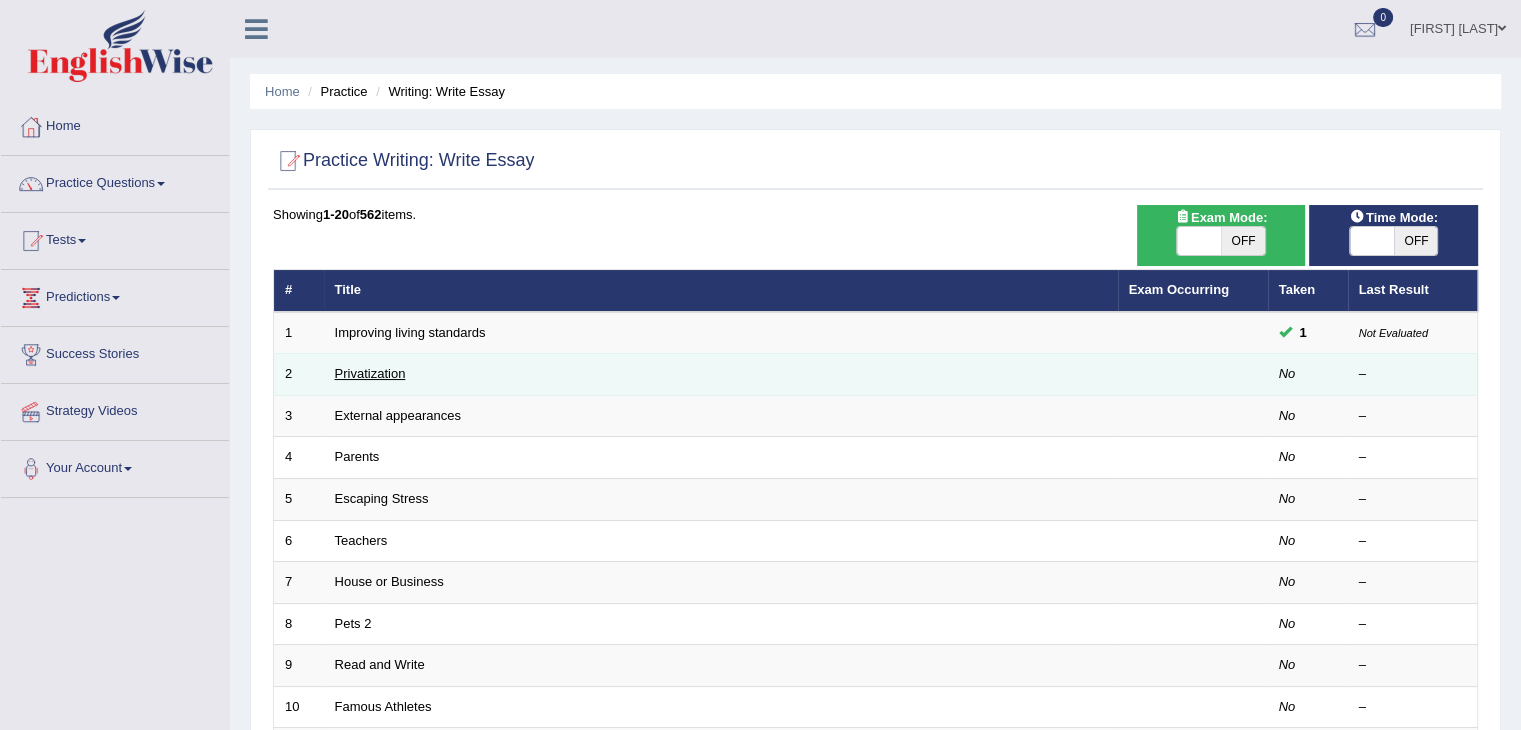 click on "Privatization" at bounding box center (370, 373) 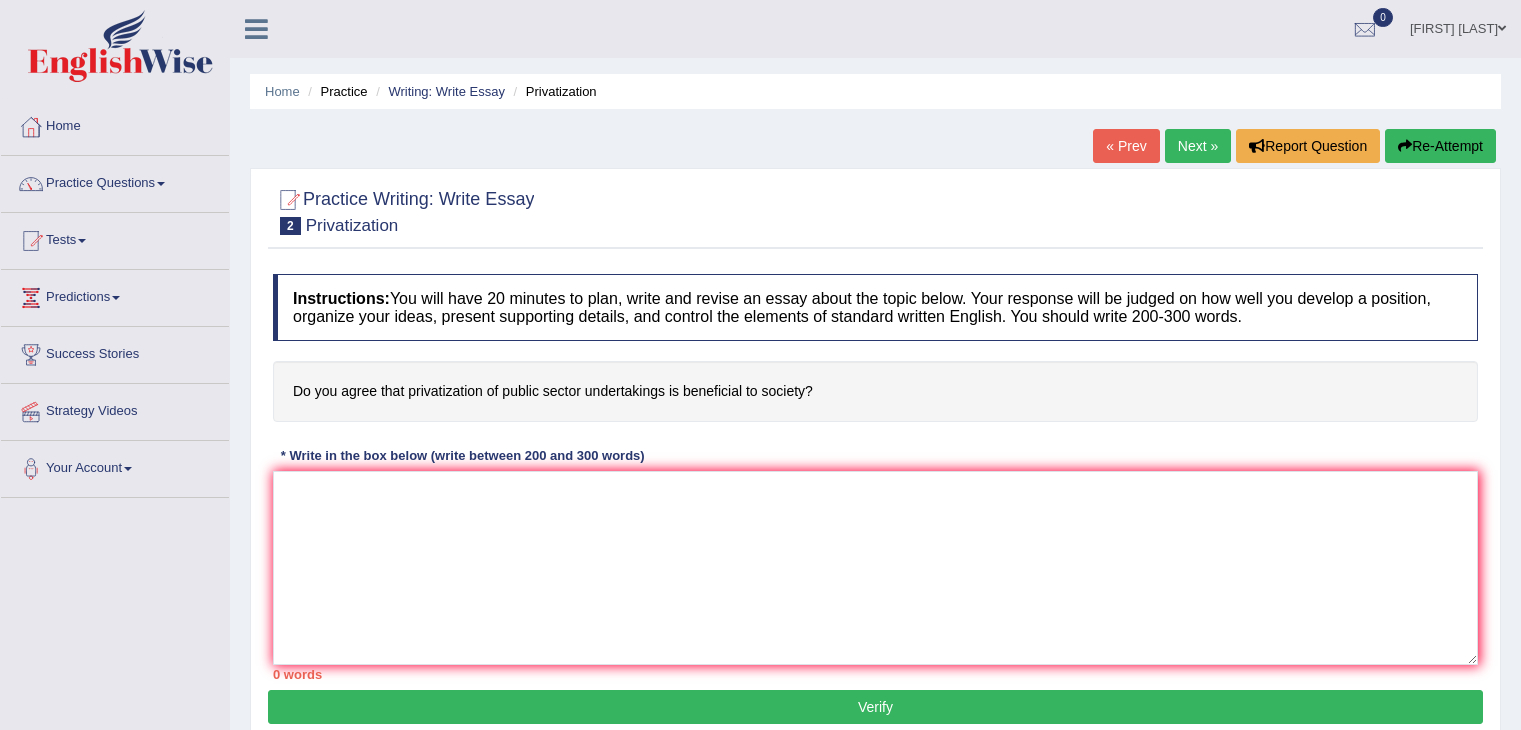 scroll, scrollTop: 0, scrollLeft: 0, axis: both 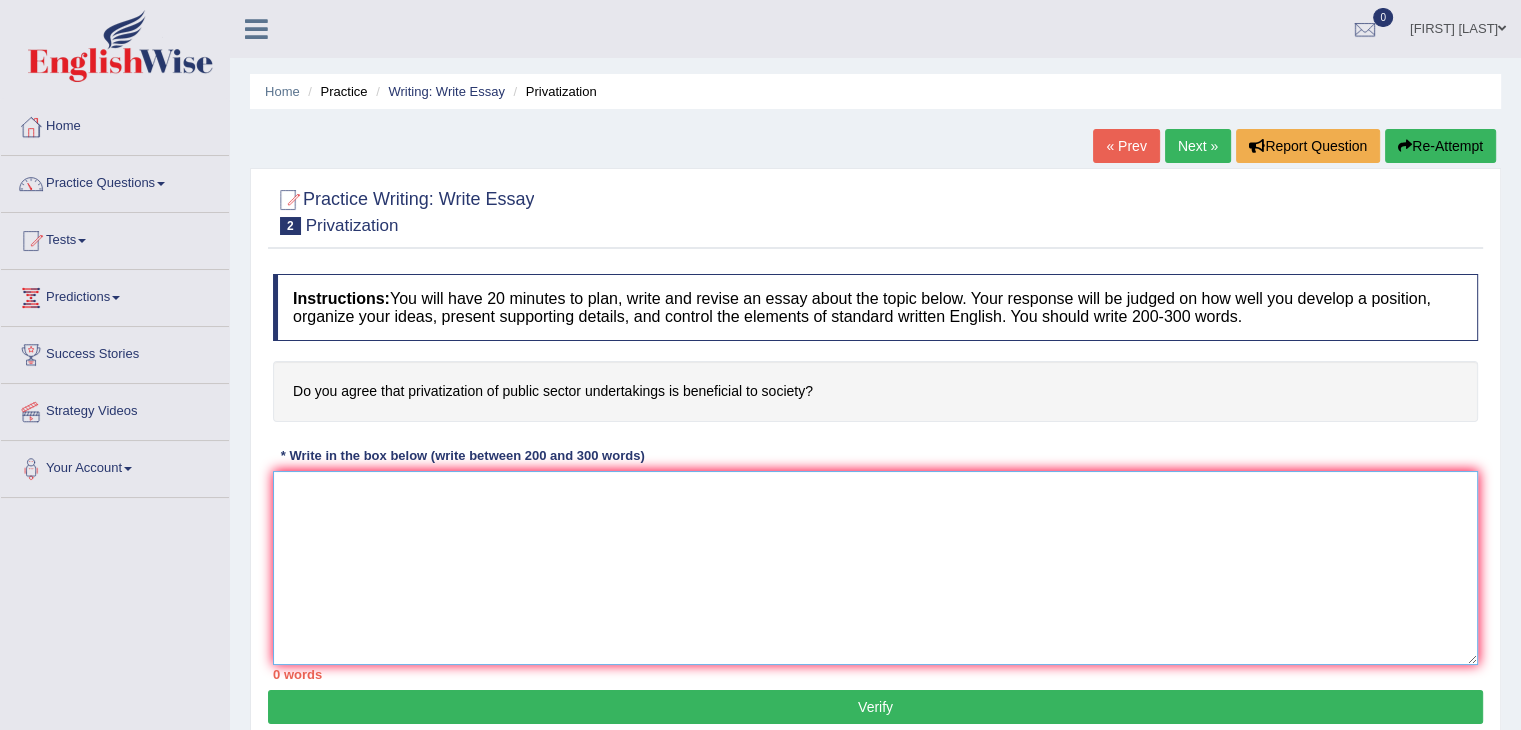 click at bounding box center (875, 568) 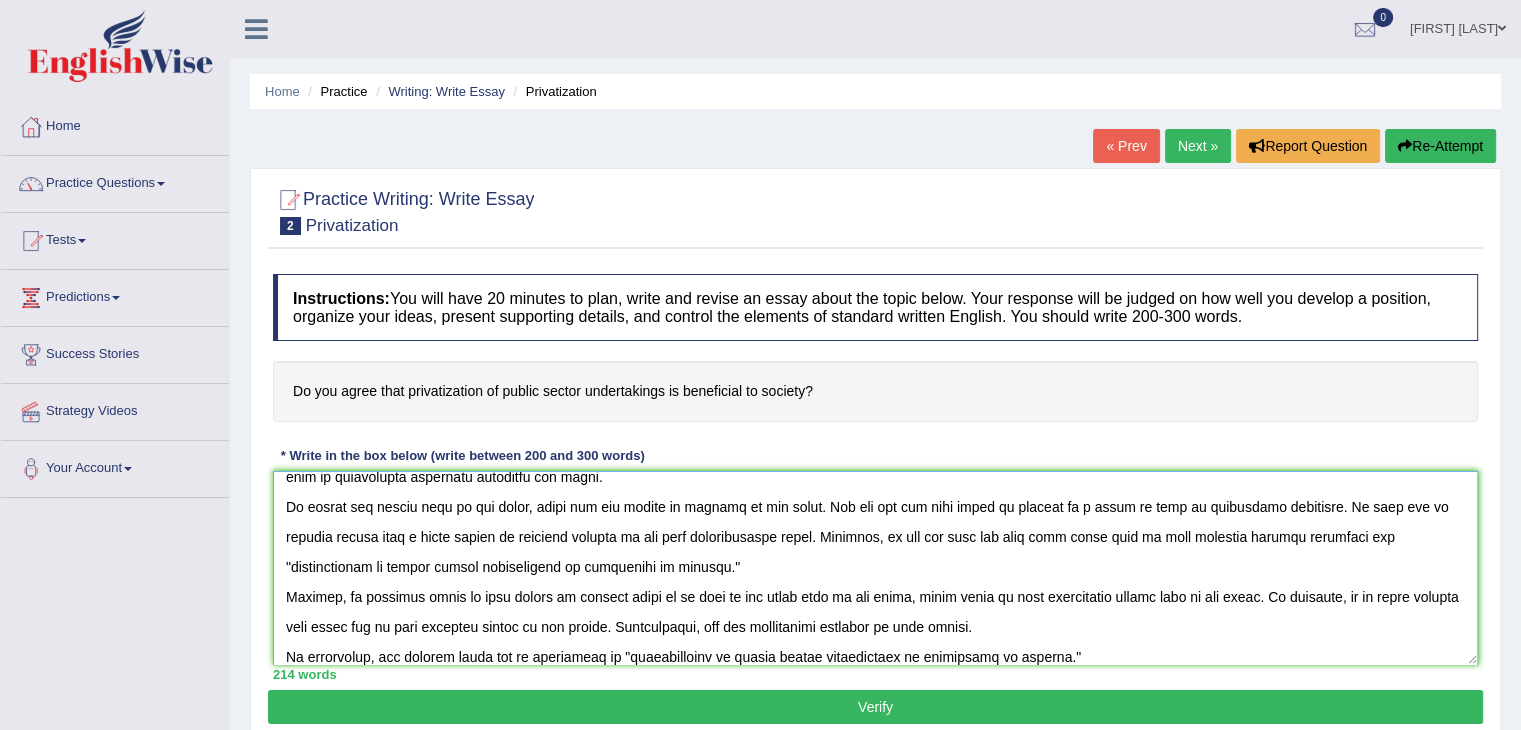 scroll, scrollTop: 0, scrollLeft: 0, axis: both 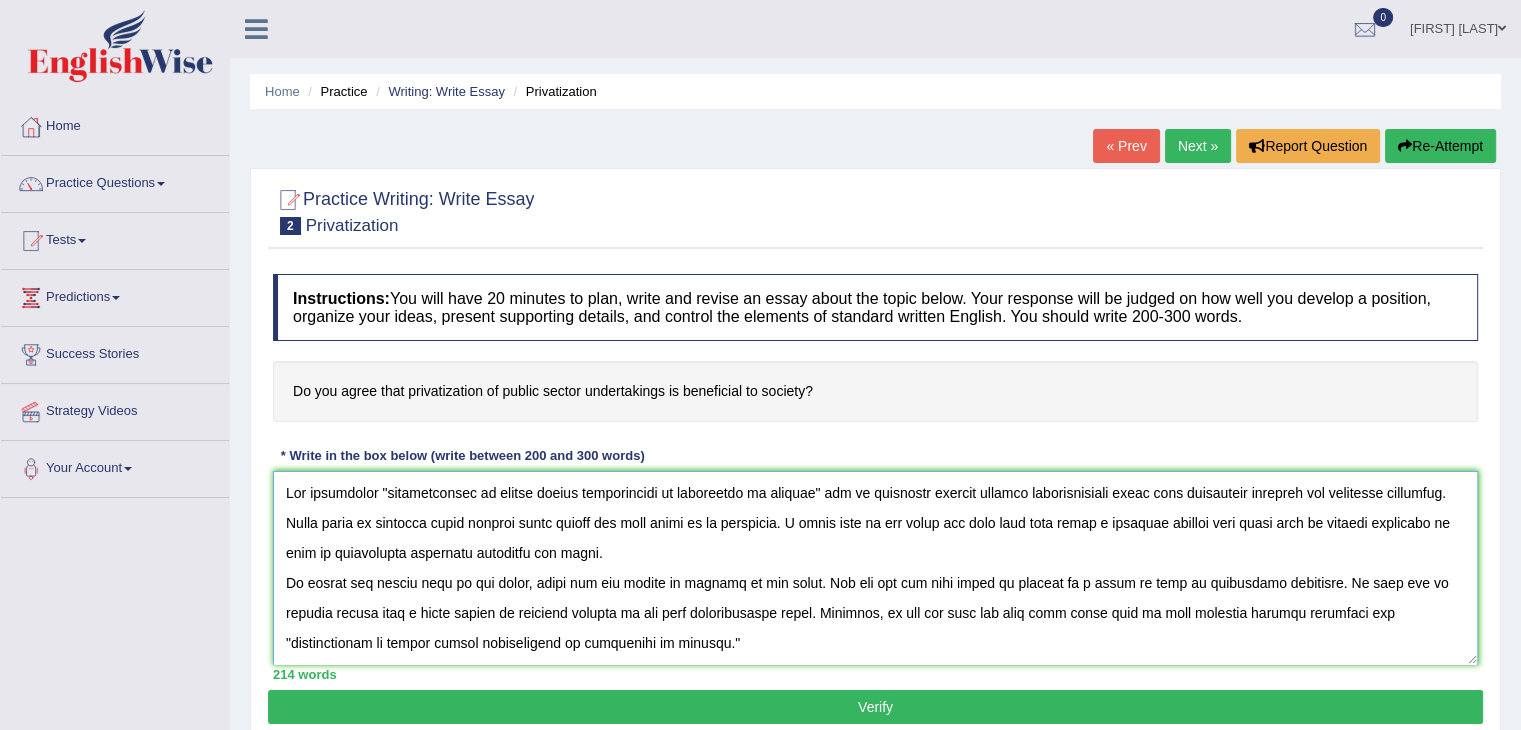 click at bounding box center (875, 568) 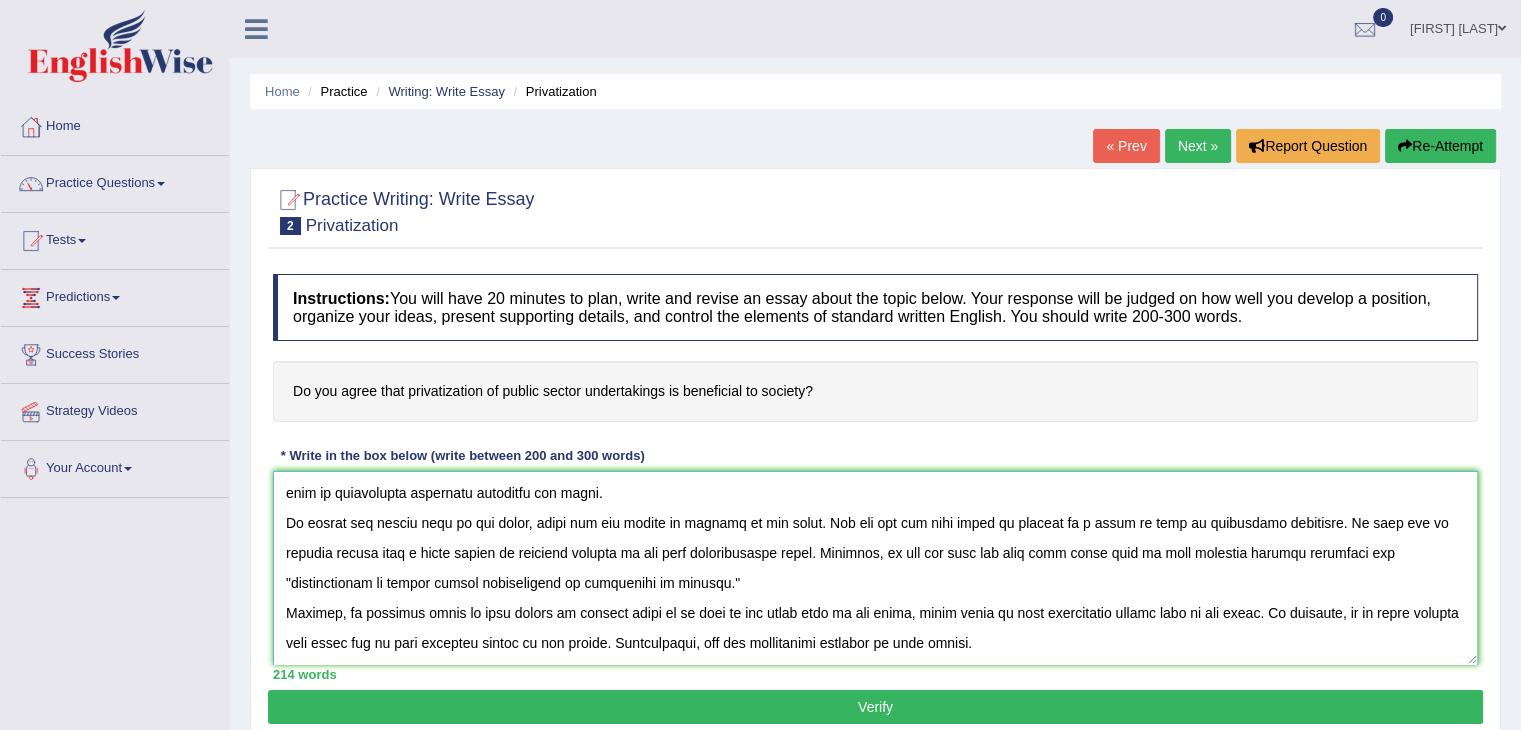 scroll, scrollTop: 62, scrollLeft: 0, axis: vertical 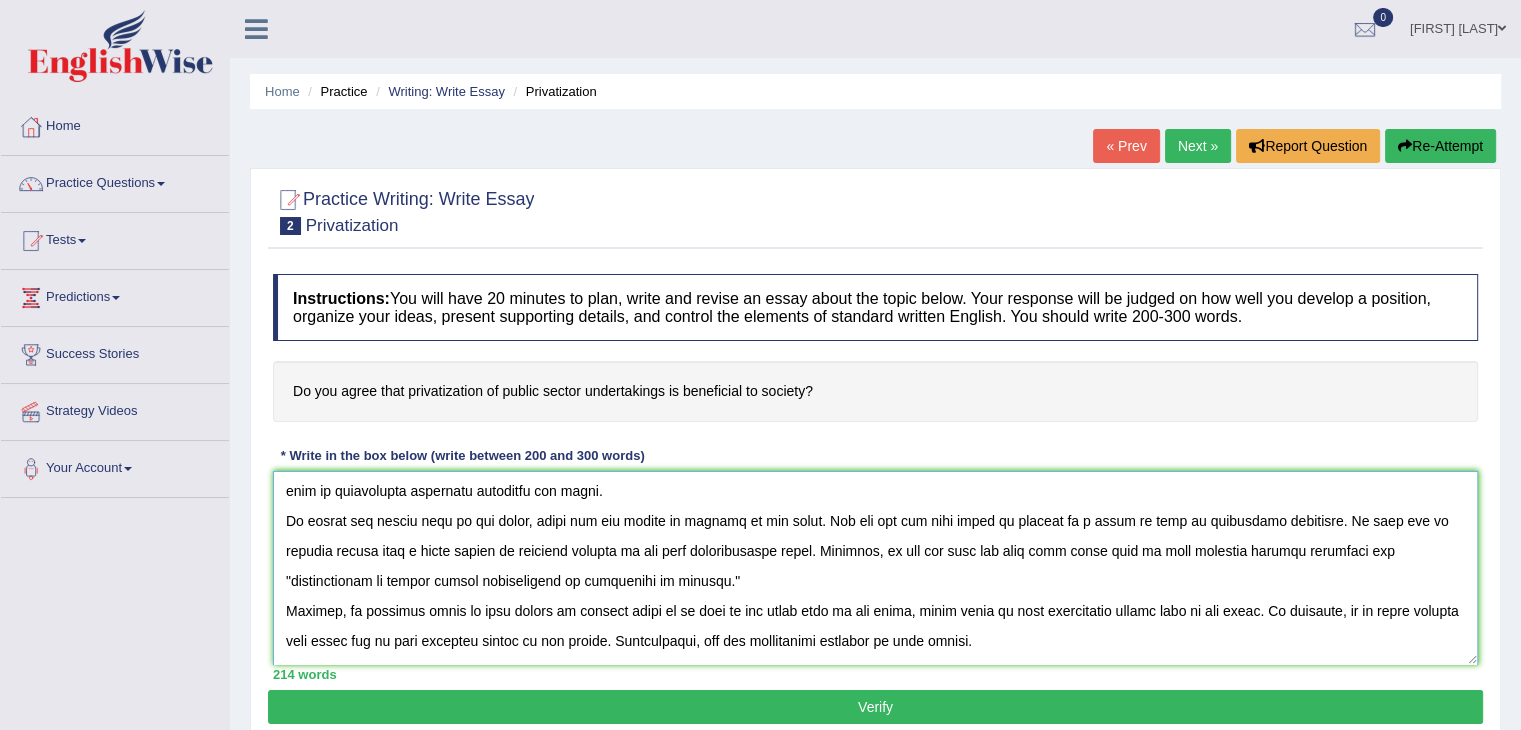 type on "The phenomemon "privatization of public sector undertakings is beneficial to society" can be explained through careful considerations which will intimately evaluate the described condition. There might be opposing views towards every stance and this topic is no different. I would like to put forth the case that will avail a detailed account that there will be certain favouring as well as contrasting arguments governing the topic.
To review the former case of the topic, there are few points in support of the topic. One can put the case forth by stating is a vital as well as inevitable situation. My case can be further stated with a great degree of scrutiny proving it the most proliferating topic. Moreover, no one can deny the fact that there will be some positive impacts regarding the "privatization of public sector undertakings is beneficial to society."
However, an opposing point of view cannot be ignored since if we look at the other side of the issue, there would be some contrasting darker side of the t..." 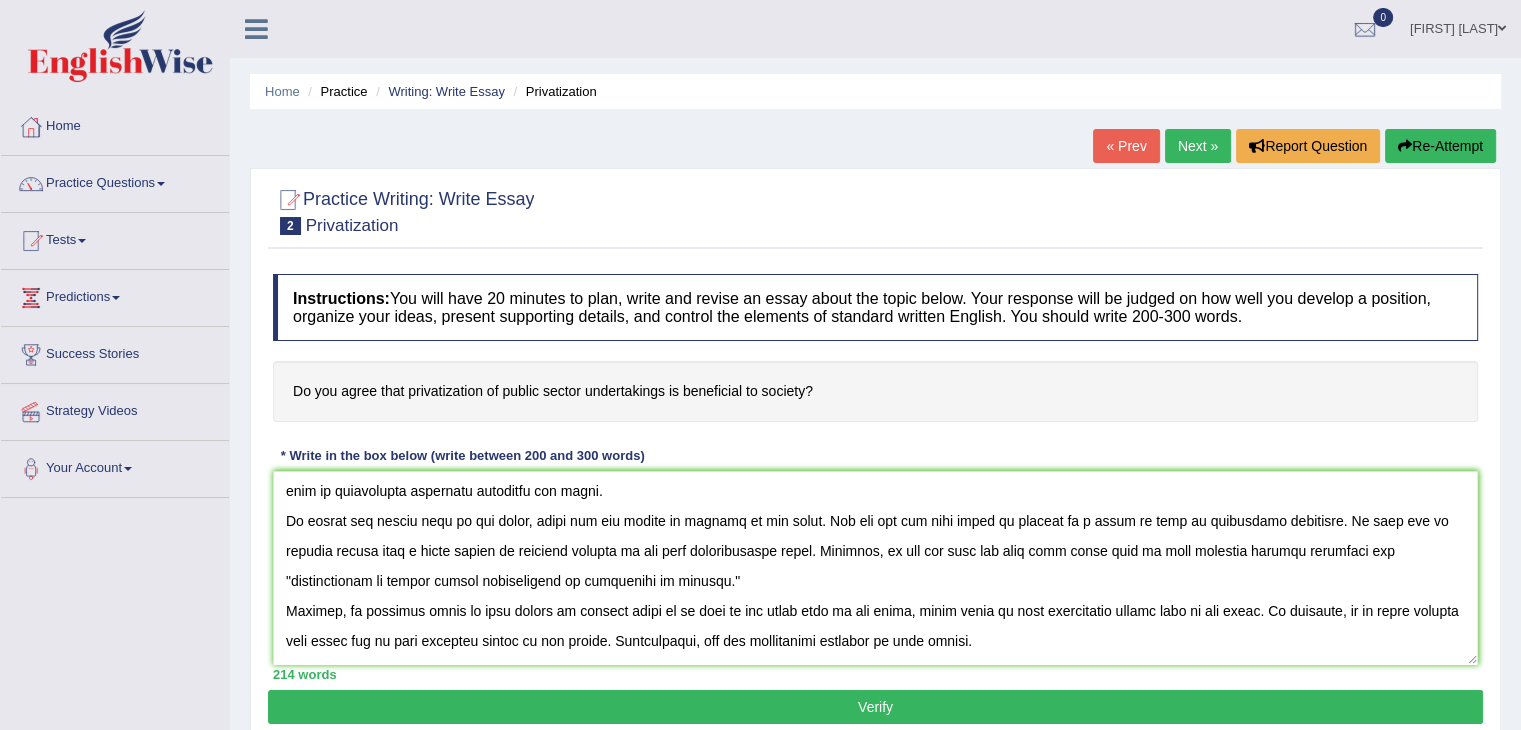 click on "Verify" at bounding box center (875, 707) 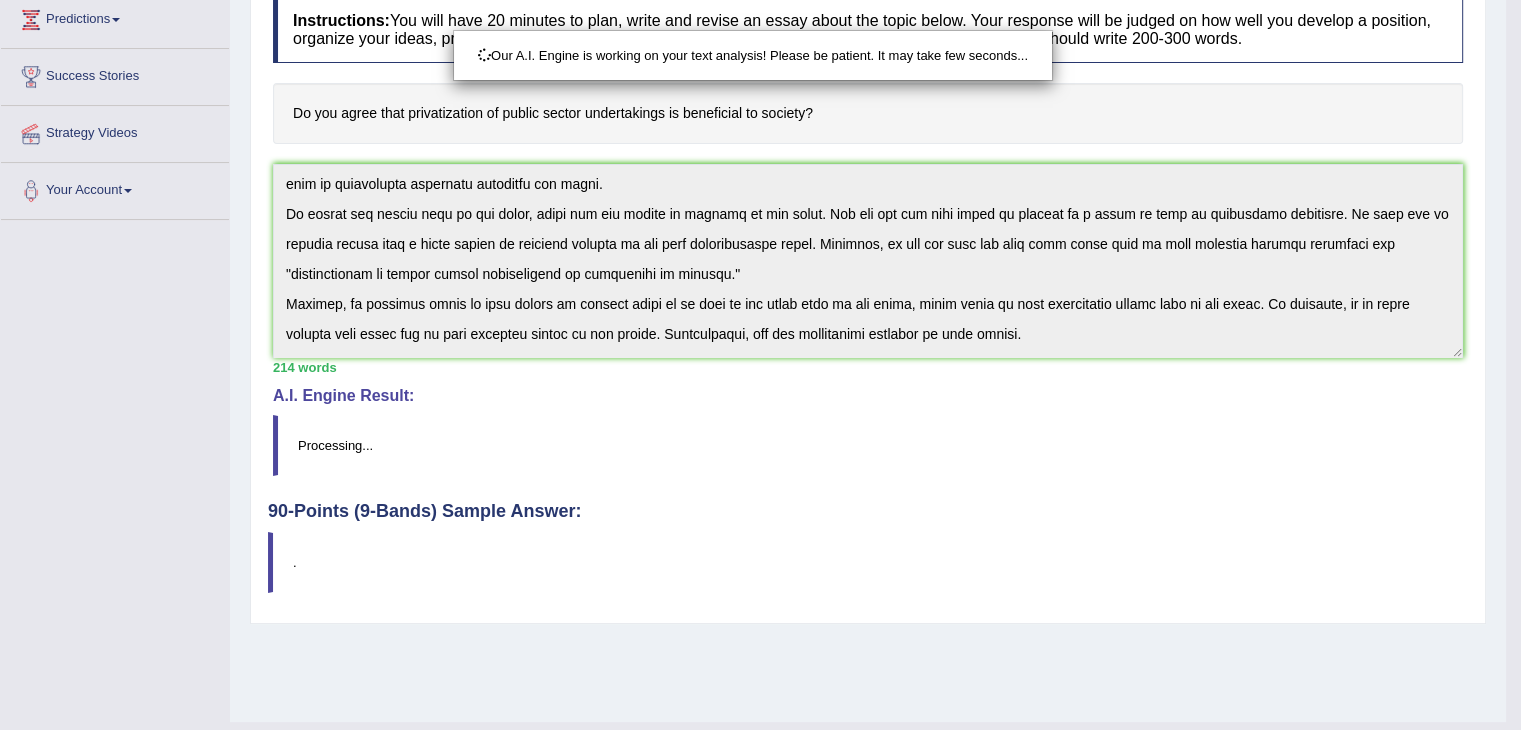 scroll, scrollTop: 320, scrollLeft: 0, axis: vertical 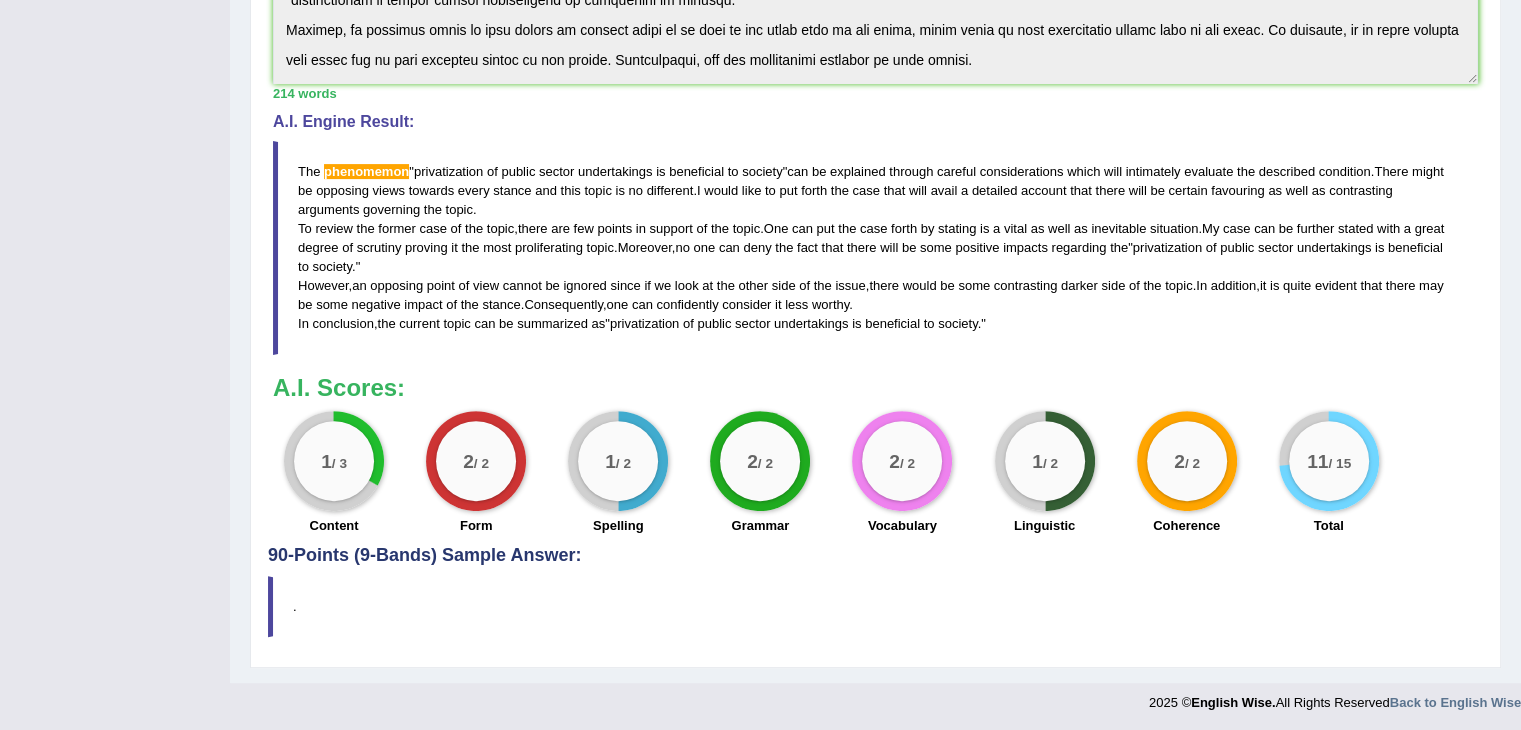 click on "phenomemon" at bounding box center (366, 171) 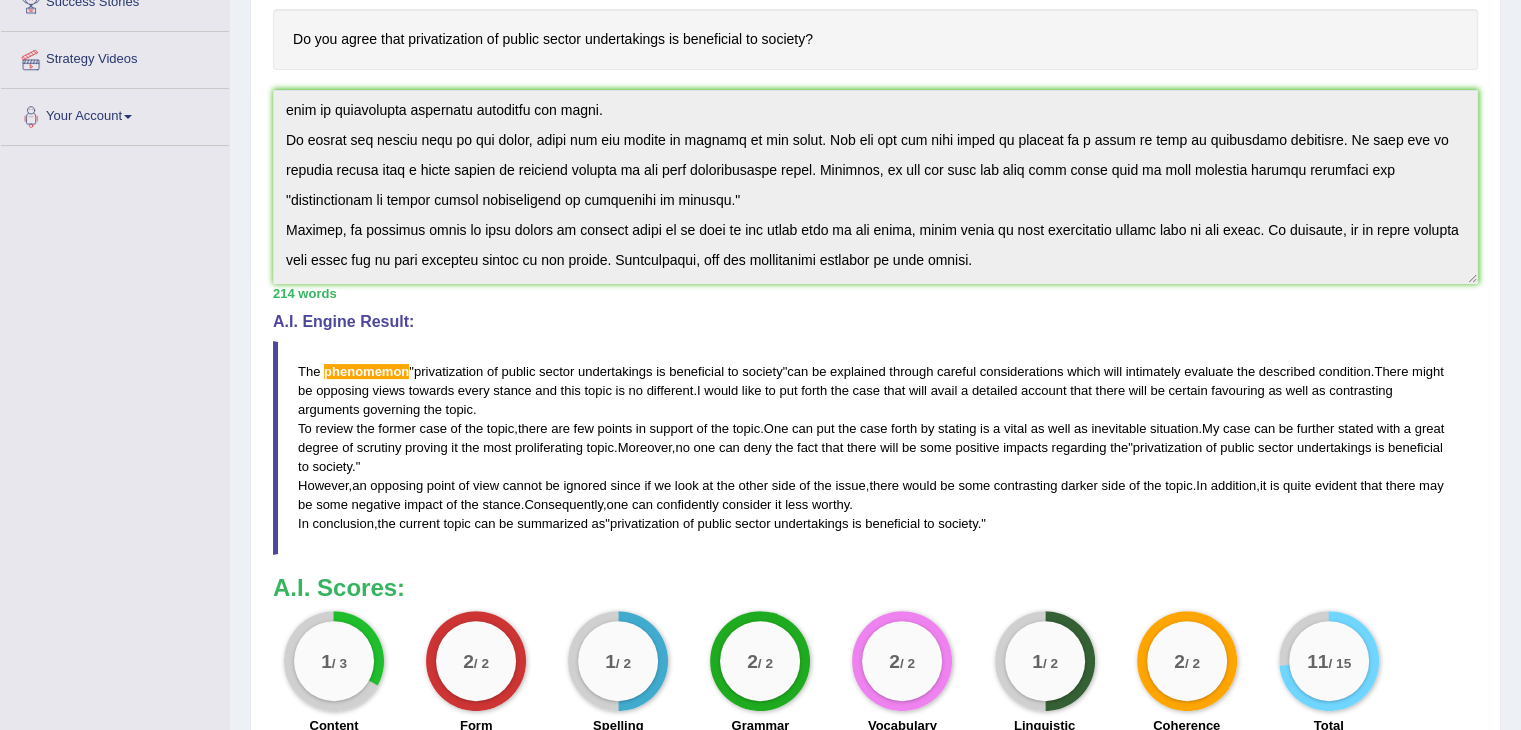 scroll, scrollTop: 351, scrollLeft: 0, axis: vertical 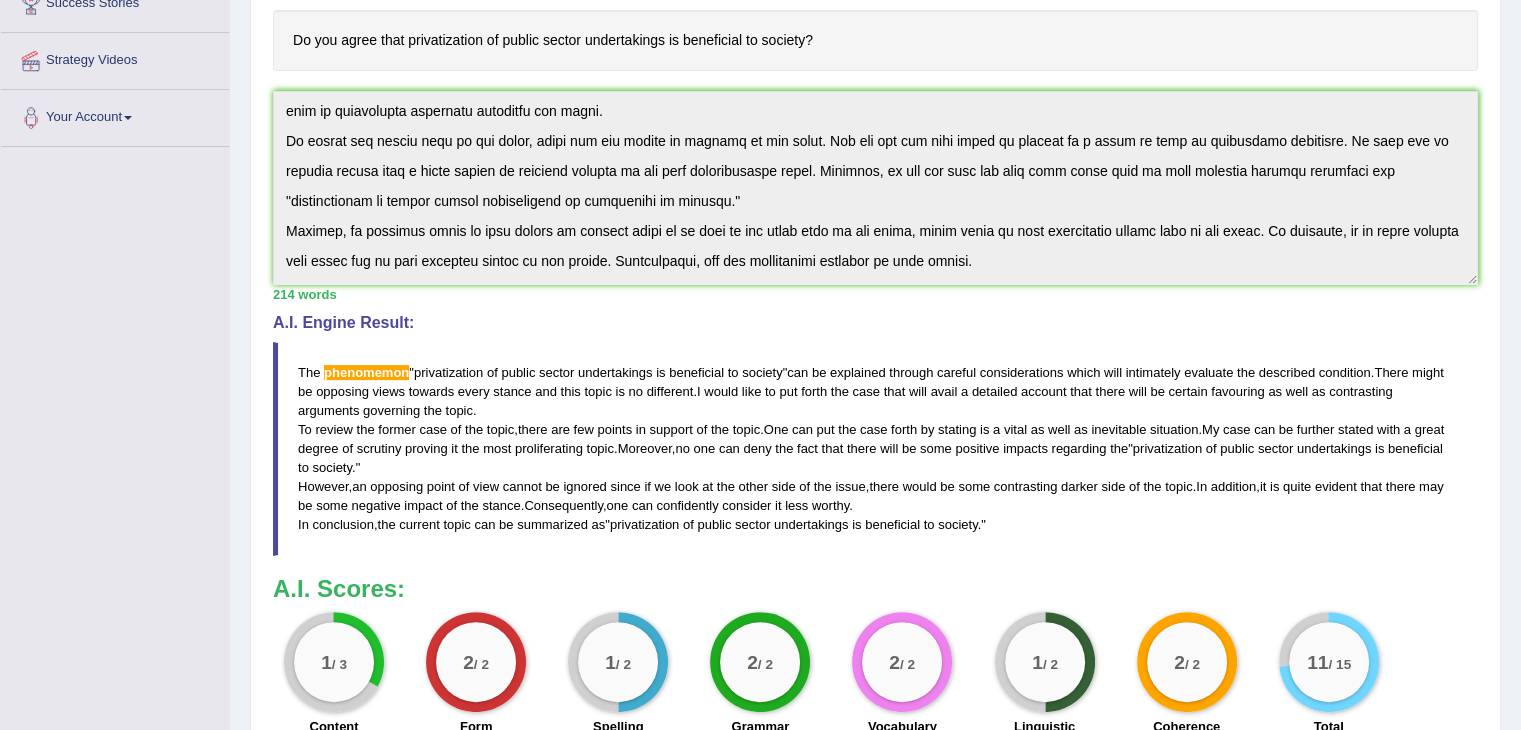 drag, startPoint x: 285, startPoint y: 354, endPoint x: 297, endPoint y: 355, distance: 12.0415945 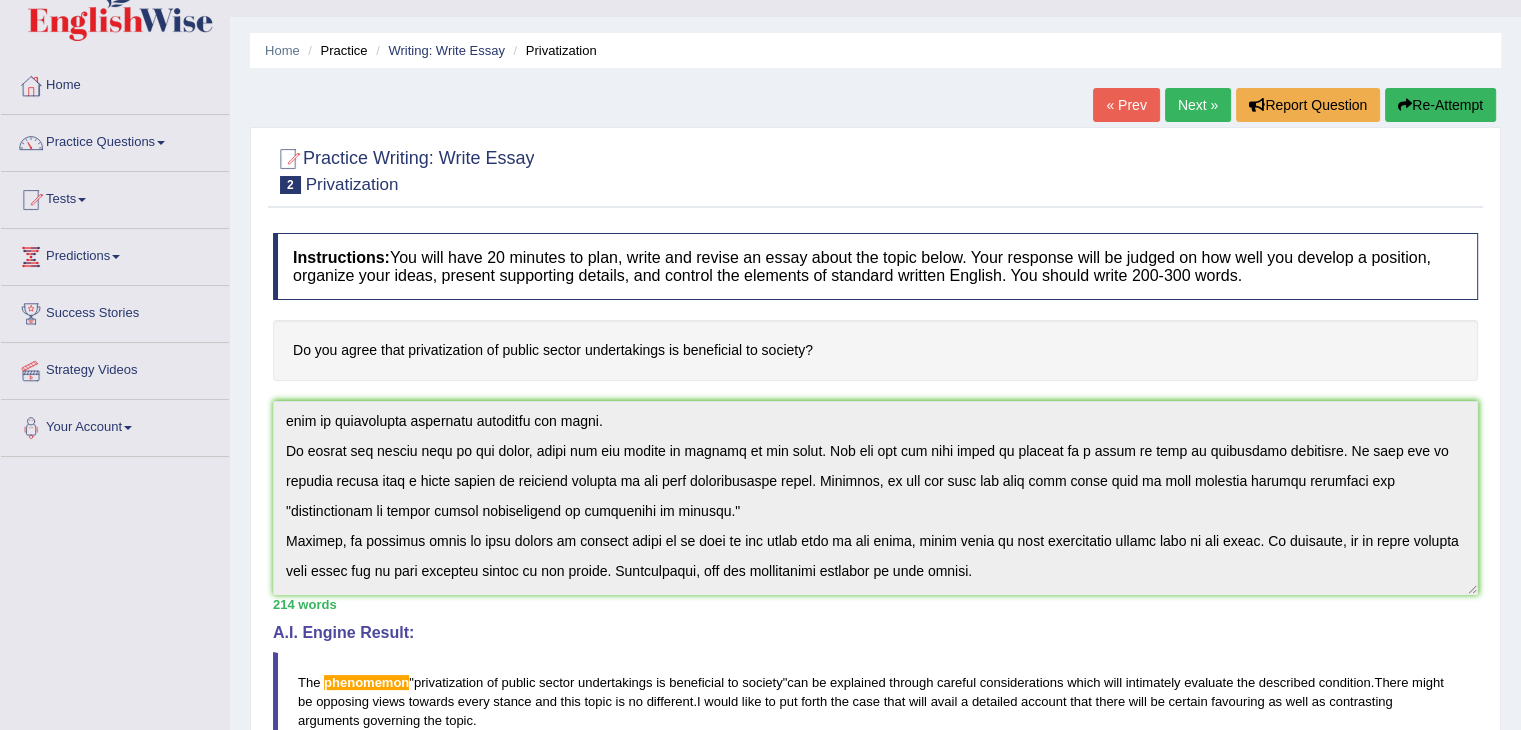 scroll, scrollTop: 0, scrollLeft: 0, axis: both 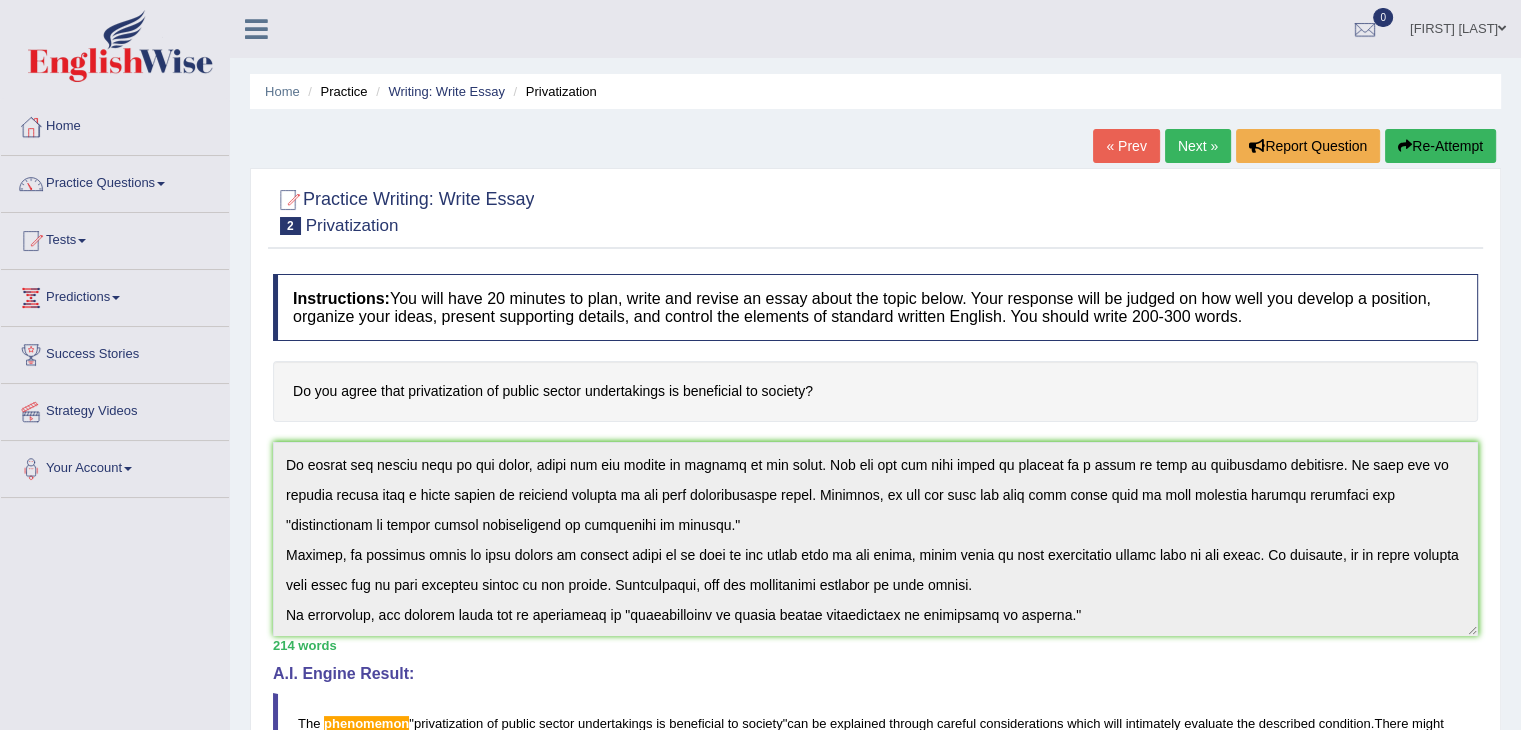 click on "Re-Attempt" at bounding box center [1440, 146] 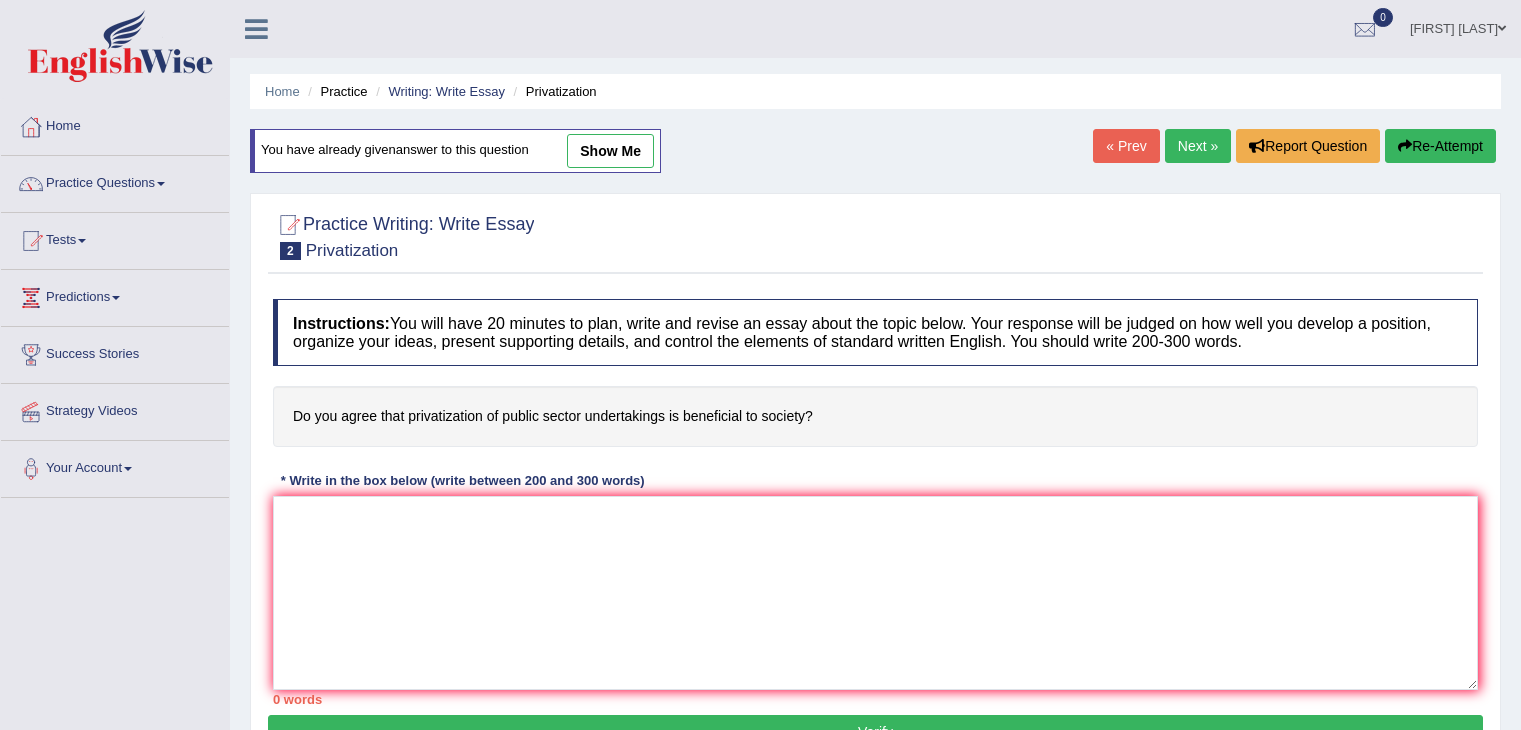 scroll, scrollTop: 0, scrollLeft: 0, axis: both 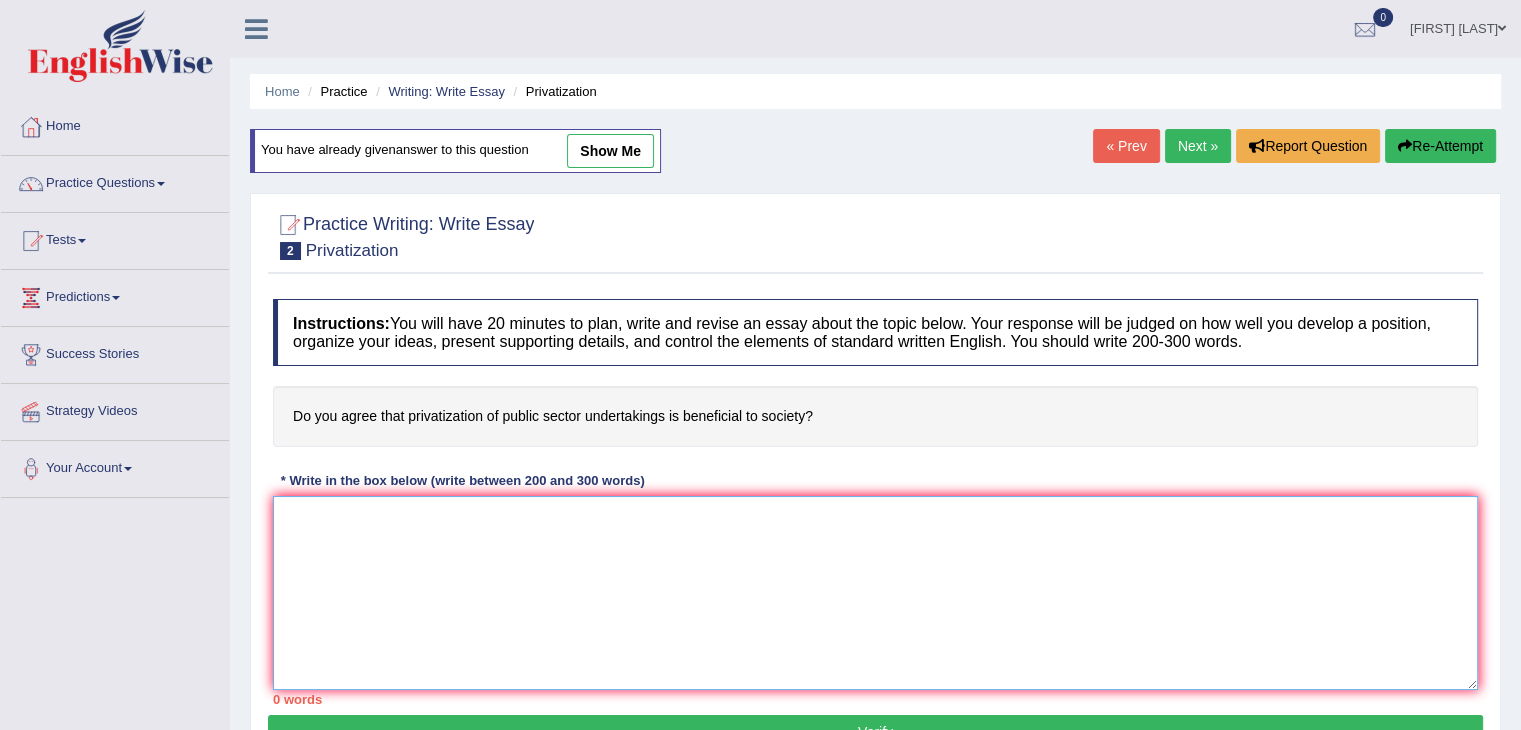 click at bounding box center (875, 593) 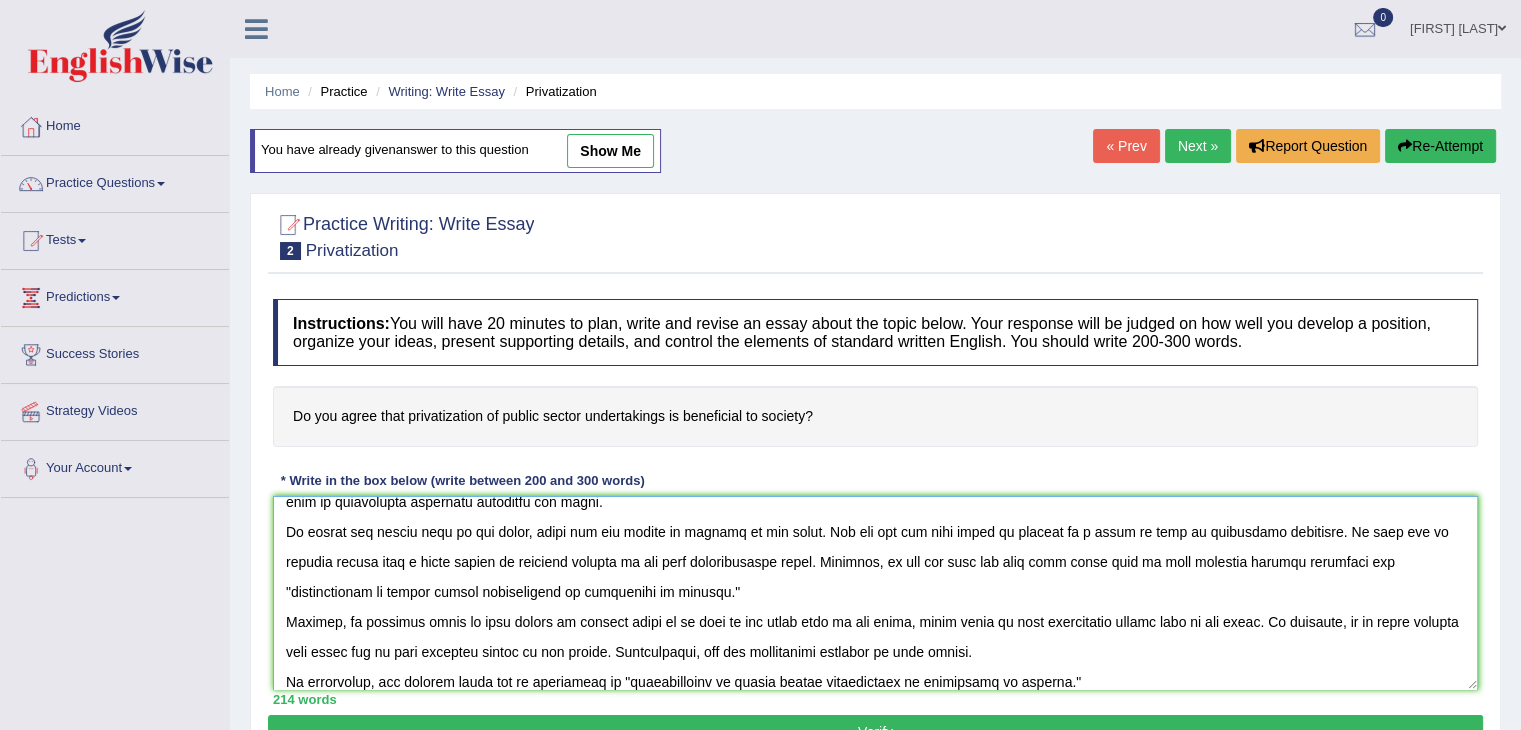 scroll, scrollTop: 0, scrollLeft: 0, axis: both 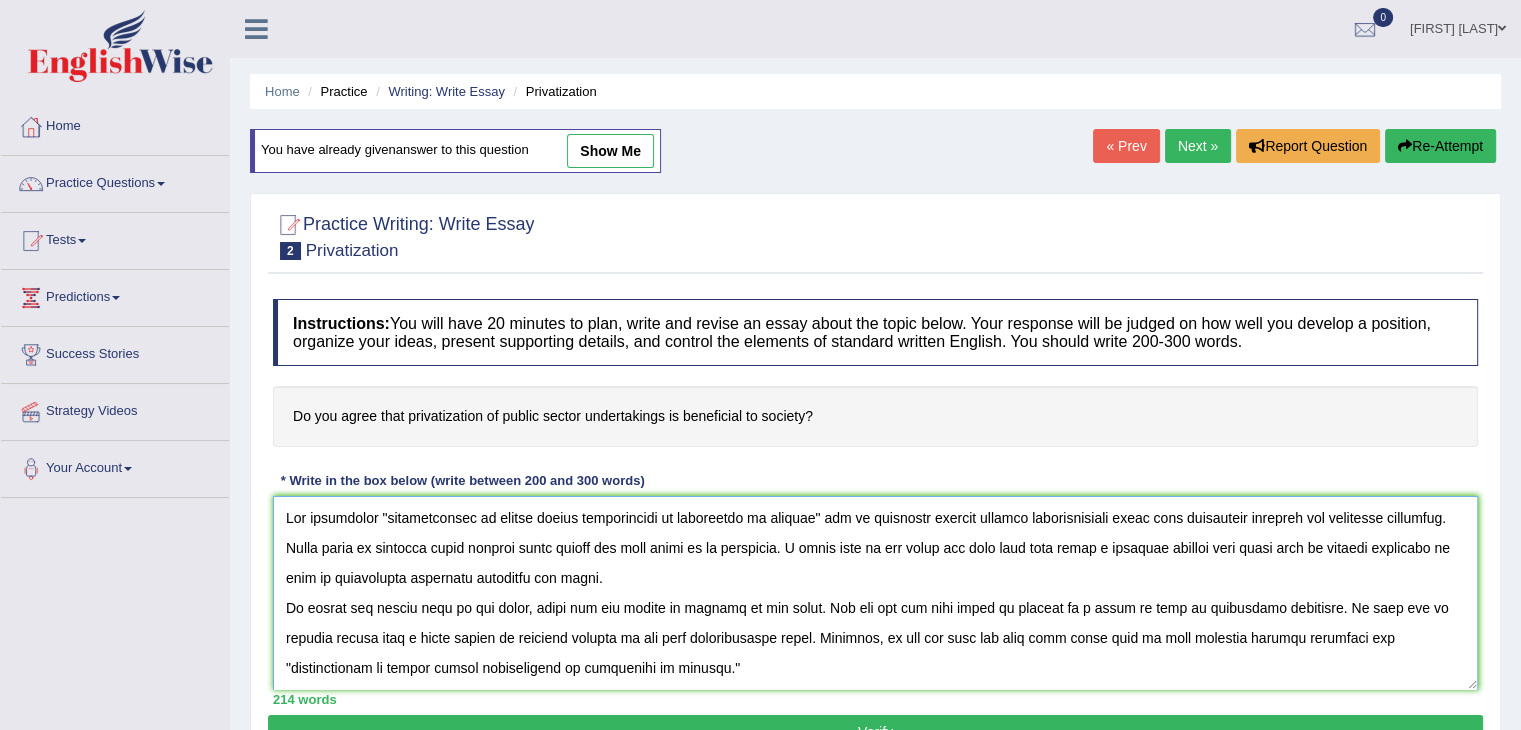 click at bounding box center [875, 593] 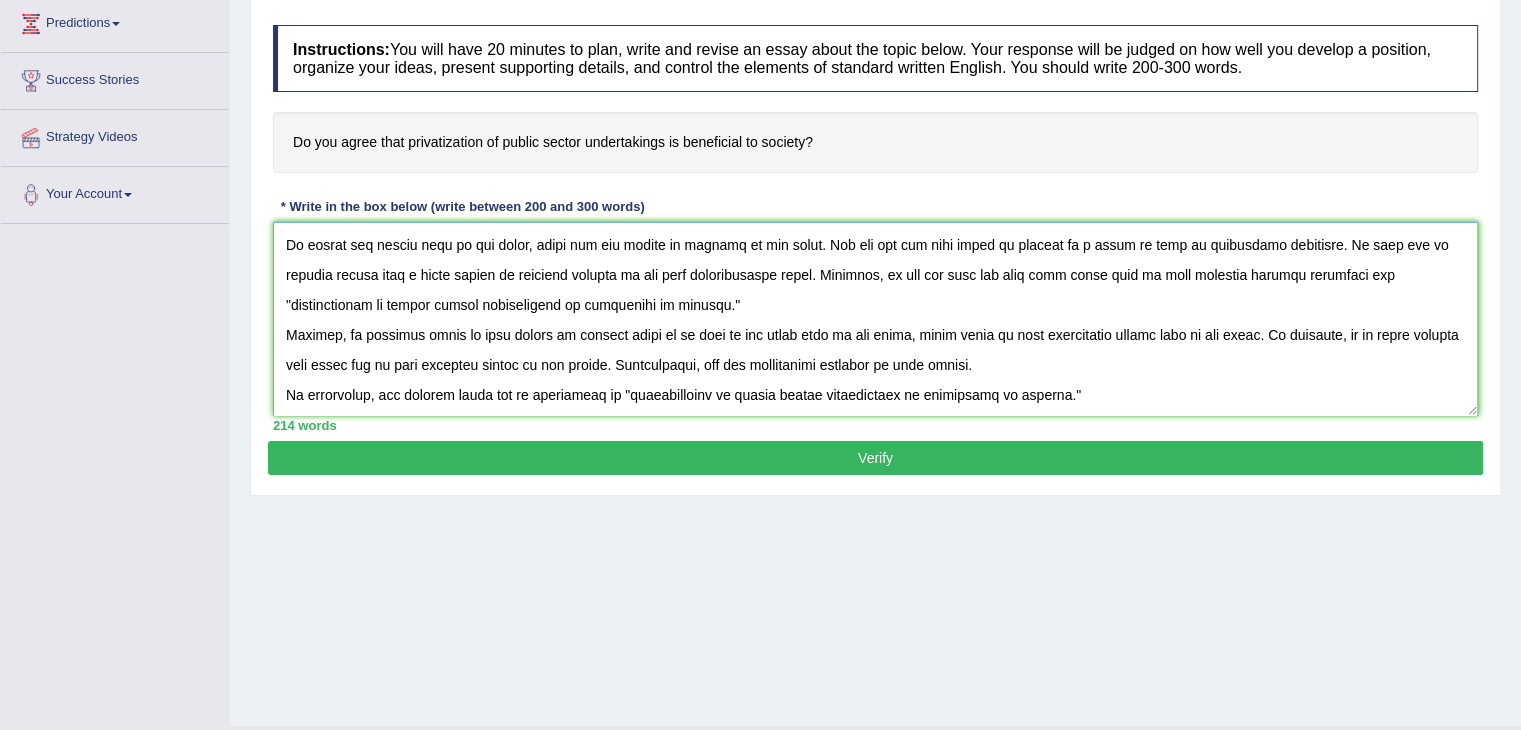 scroll, scrollTop: 320, scrollLeft: 0, axis: vertical 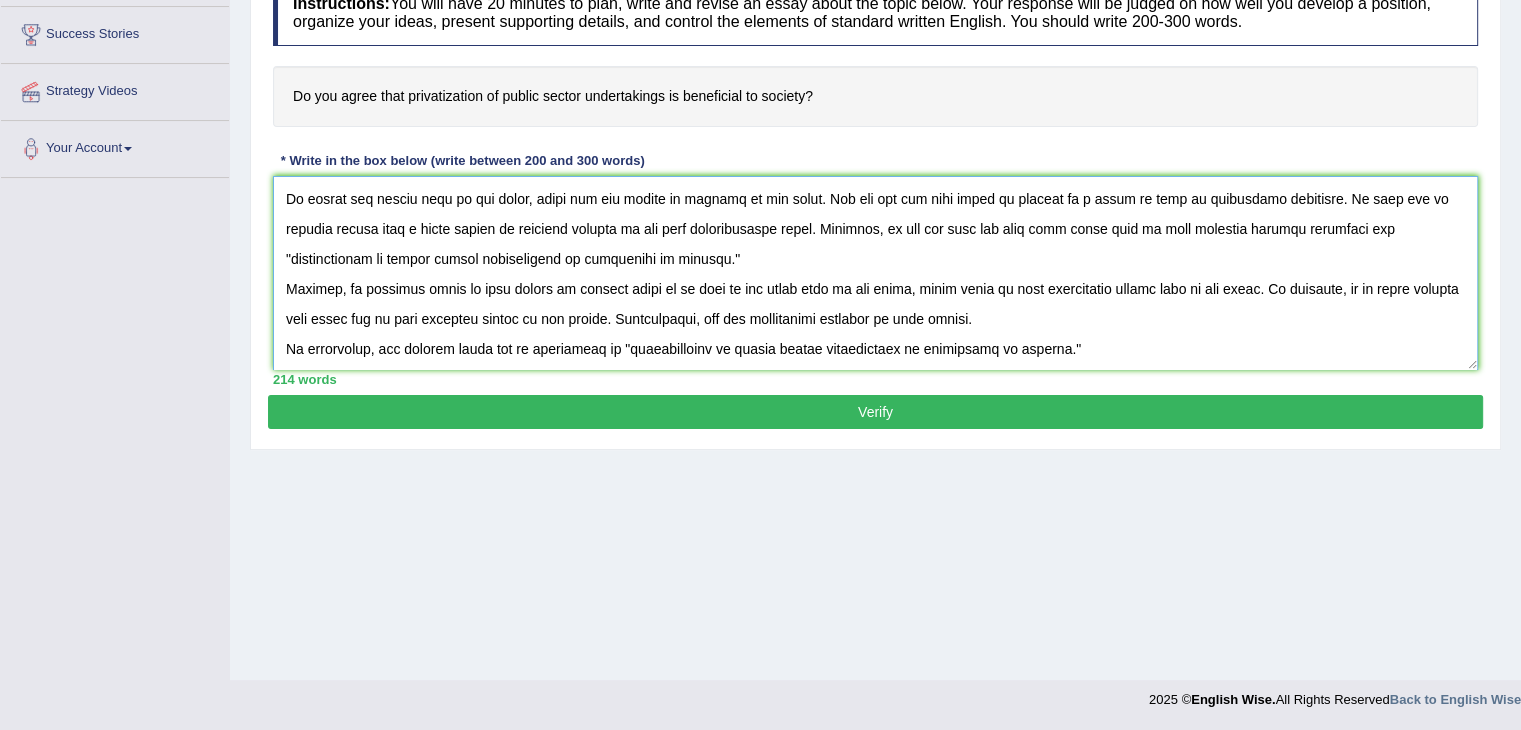 type on "The phenomenon "privatization of public sector undertakings is beneficial to society" can be explained through careful considerations which will intimately evaluate the described condition. There might be opposing views towards every stance and this topic is no different. I would like to put forth the case that will avail a detailed account that there will be certain favouring as well as contrasting arguments governing the topic.
To review the former case of the topic, there are few points in support of the topic. One can put the case forth by stating is a vital as well as inevitable situation. My case can be further stated with a great degree of scrutiny proving it the most proliferating topic. Moreover, no one can deny the fact that there will be some positive impacts regarding the "privatization of public sector undertakings is beneficial to society."
However, an opposing point of view cannot be ignored since if we look at the other side of the issue, there would be some contrasting darker side of the t..." 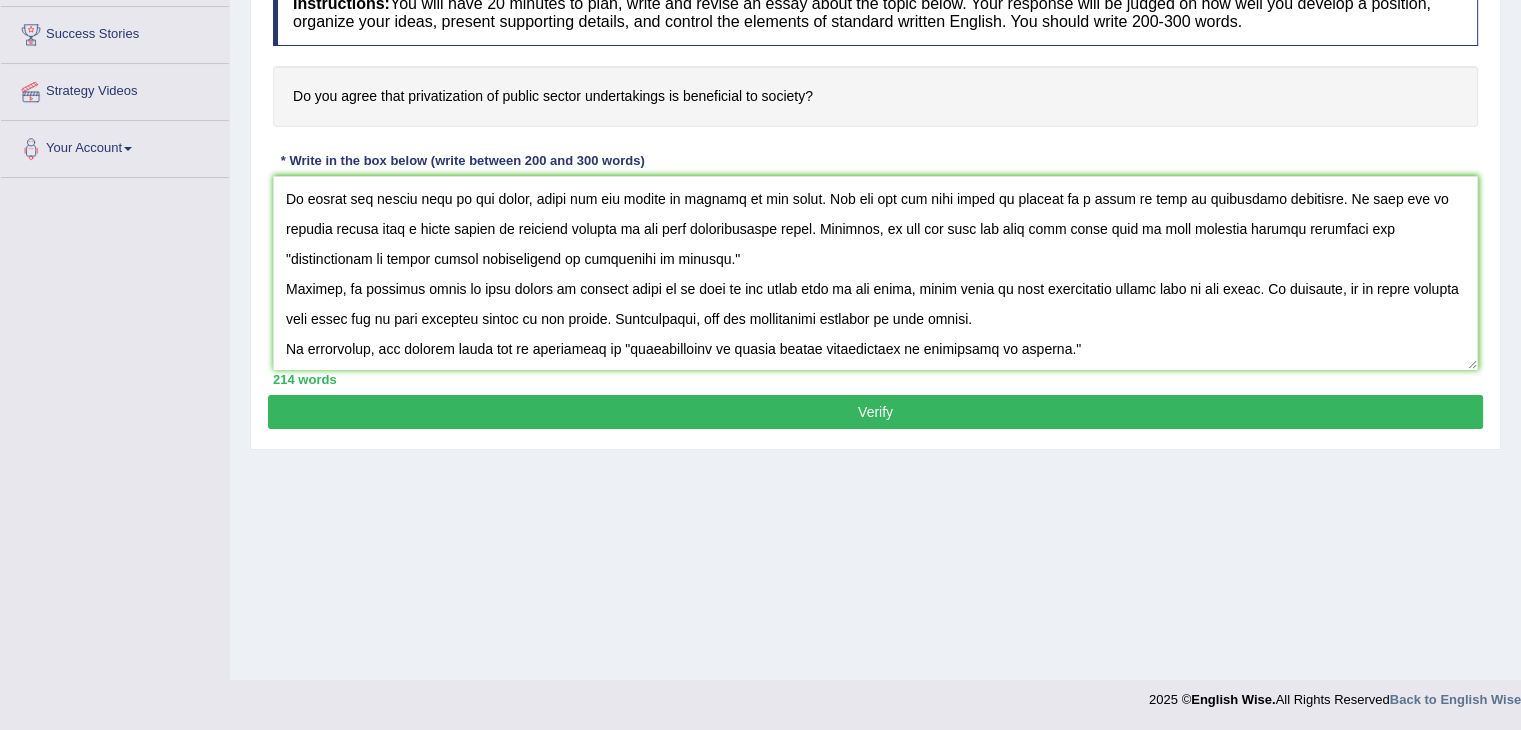 click on "Verify" at bounding box center (875, 412) 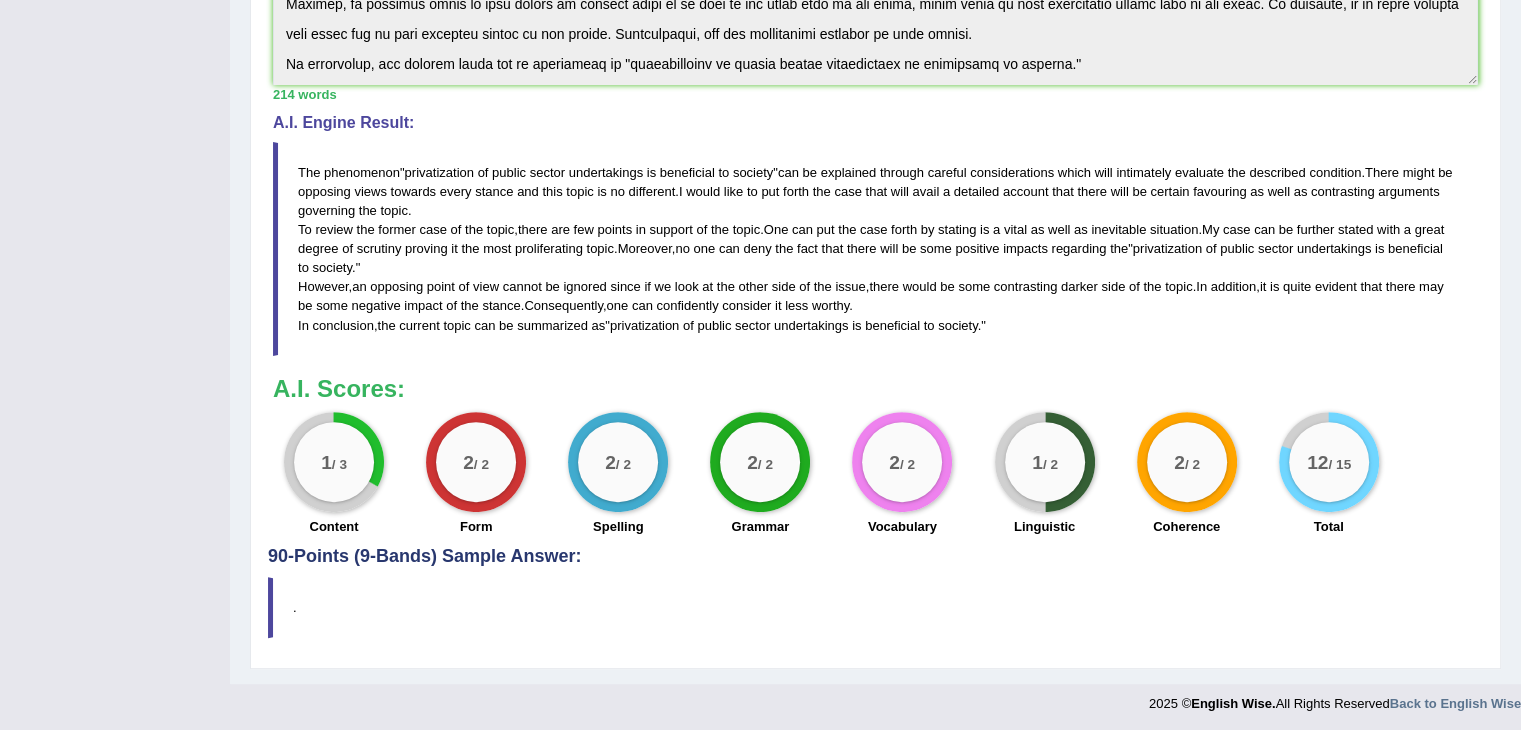 scroll, scrollTop: 563, scrollLeft: 0, axis: vertical 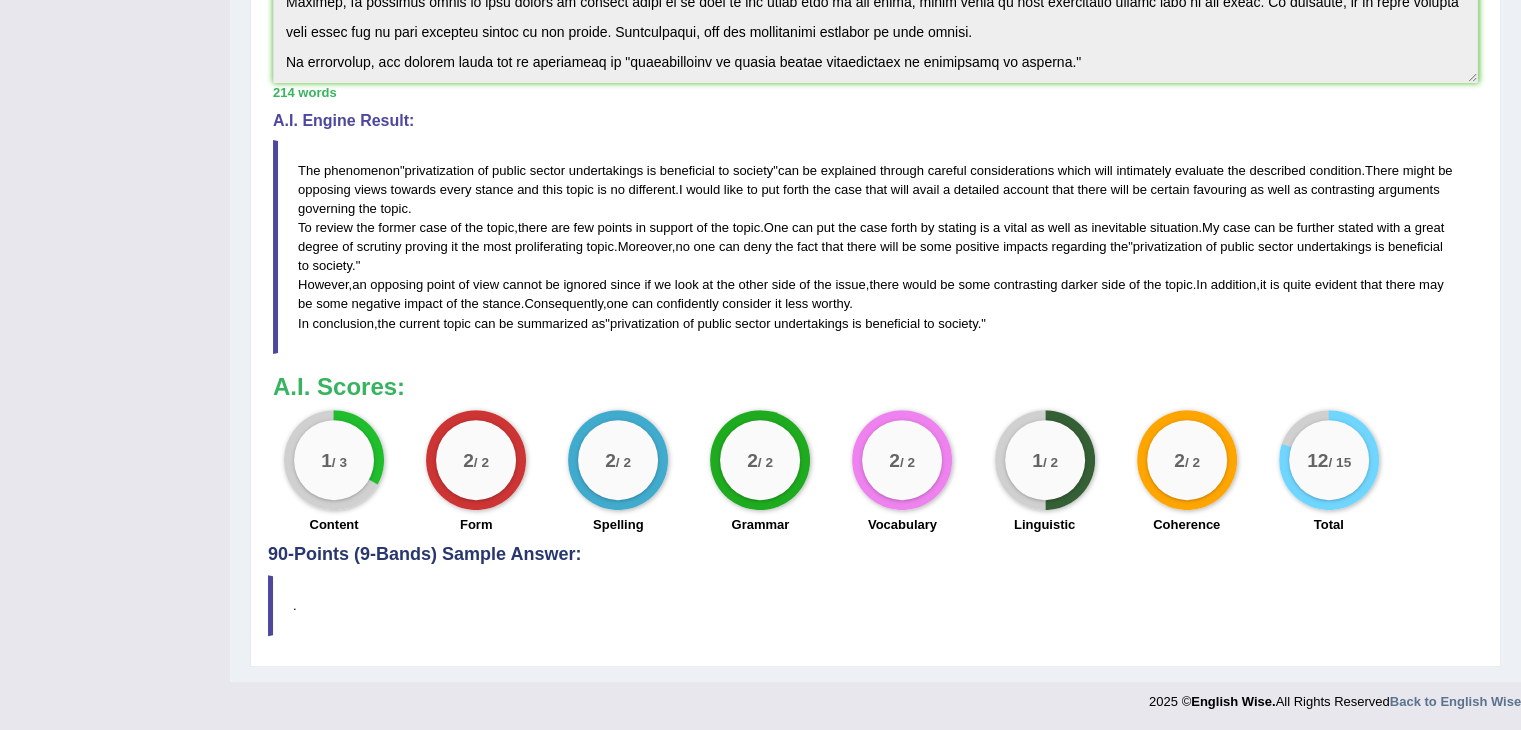 click on "1  / 3" at bounding box center (334, 460) 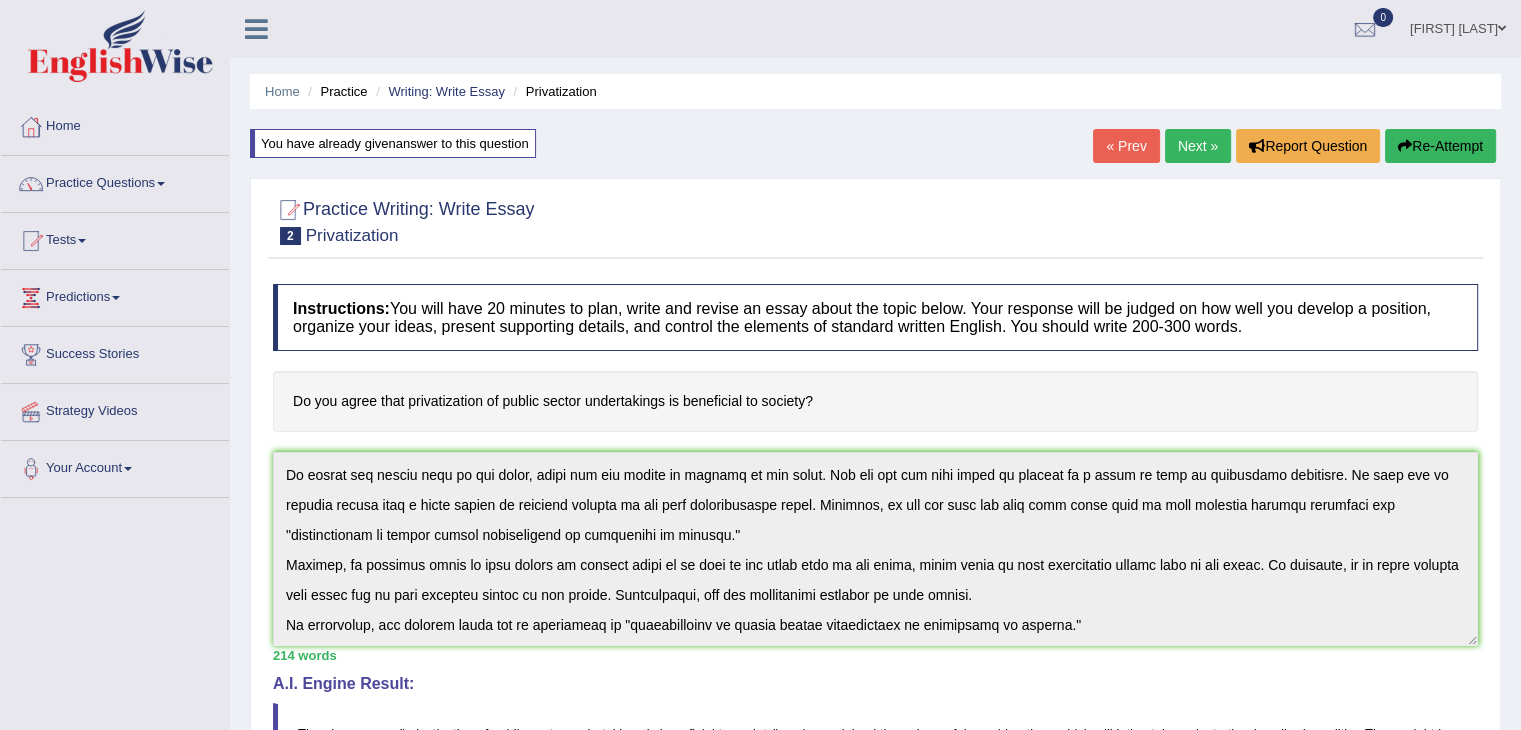 scroll, scrollTop: 563, scrollLeft: 0, axis: vertical 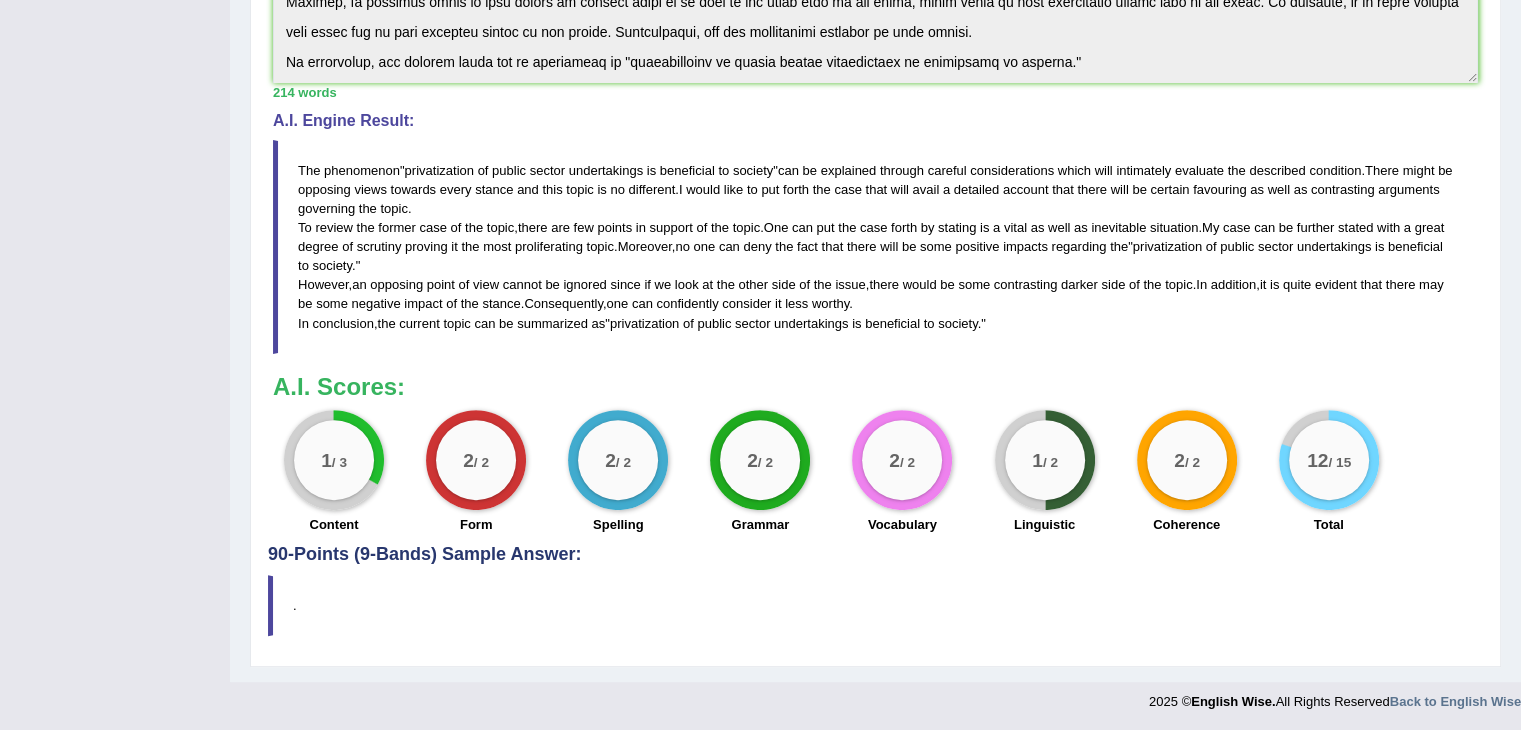 click on "12  / 15" at bounding box center [1329, 460] 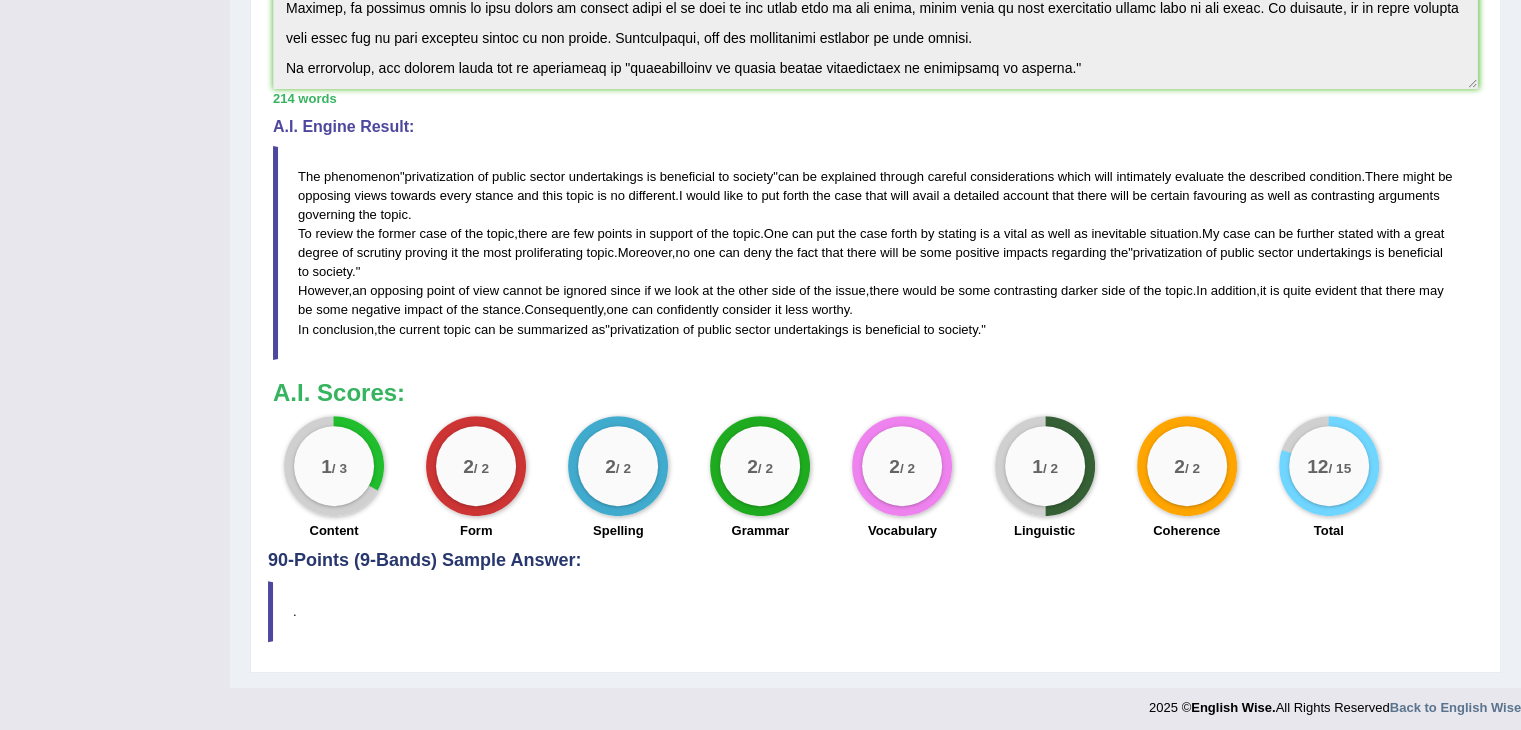 scroll, scrollTop: 0, scrollLeft: 0, axis: both 